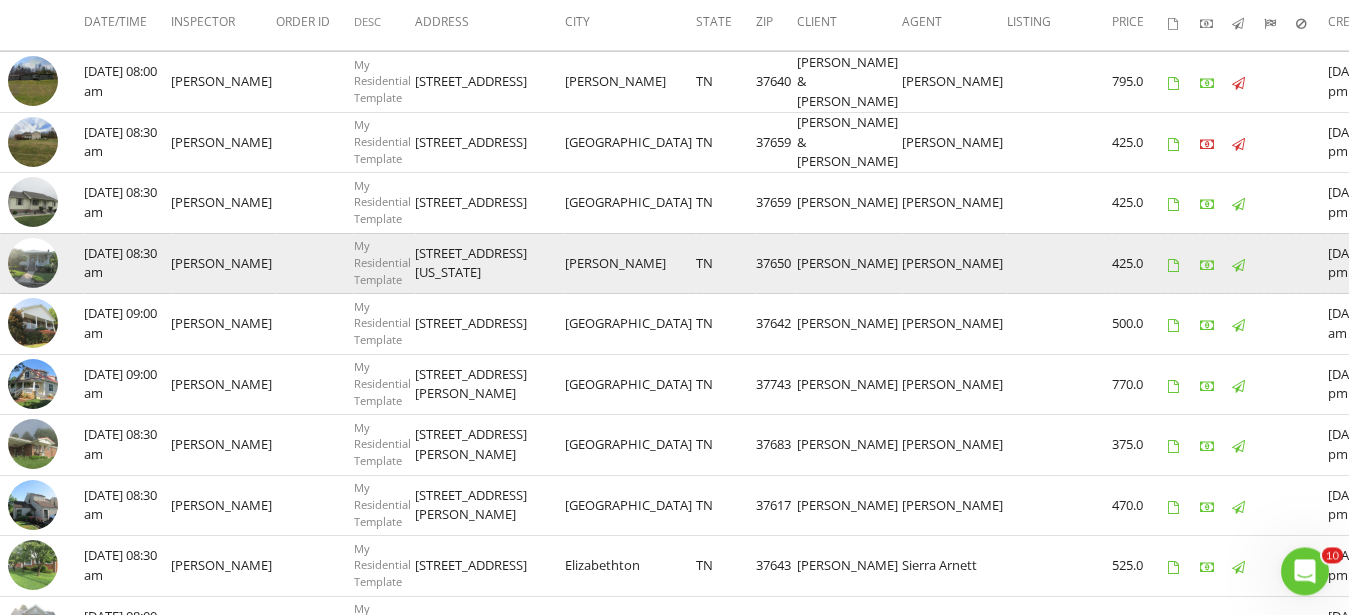 scroll, scrollTop: 306, scrollLeft: 0, axis: vertical 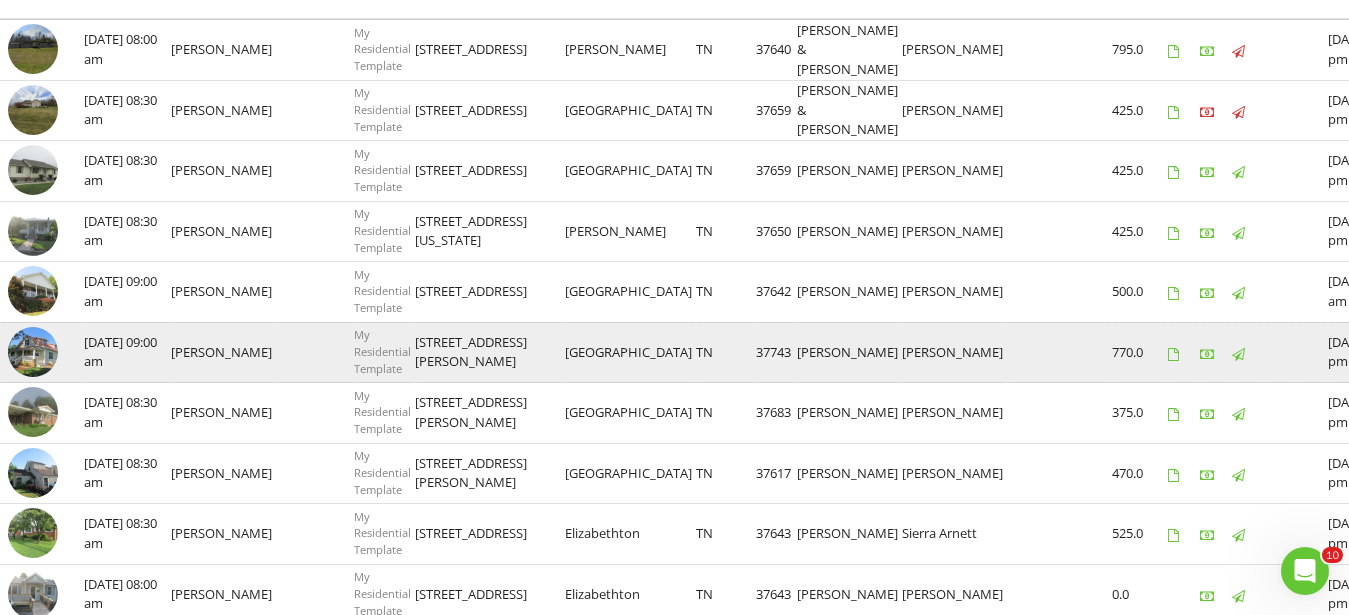 click at bounding box center (33, 352) 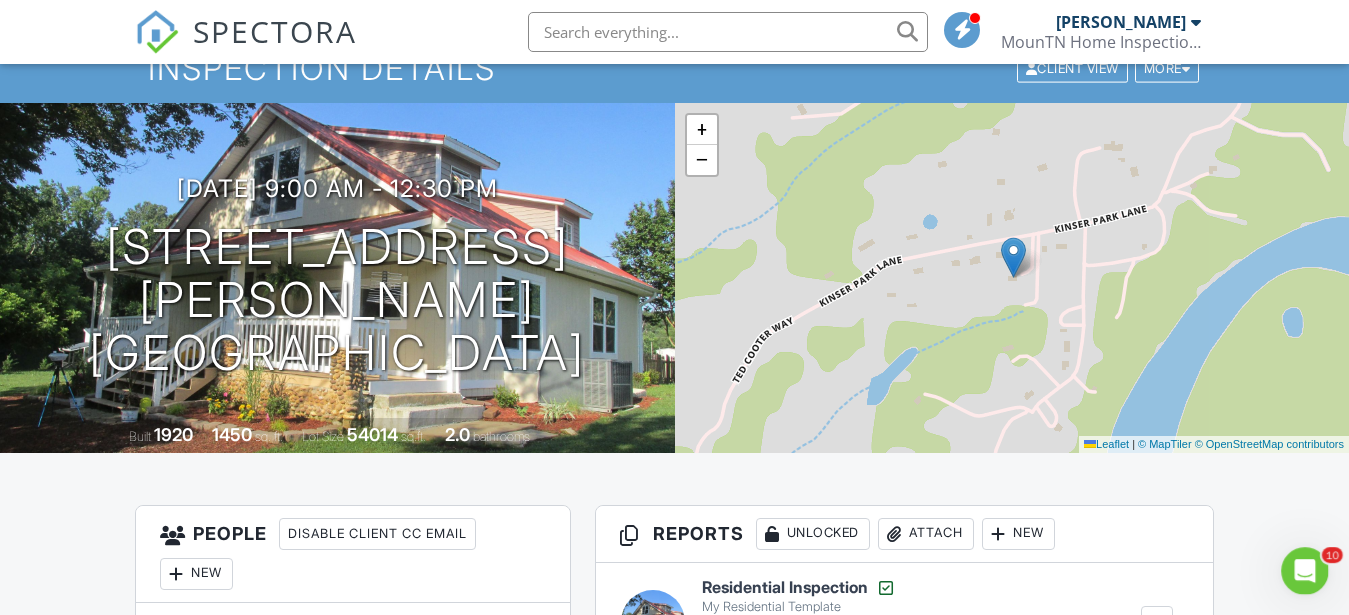 scroll, scrollTop: 0, scrollLeft: 0, axis: both 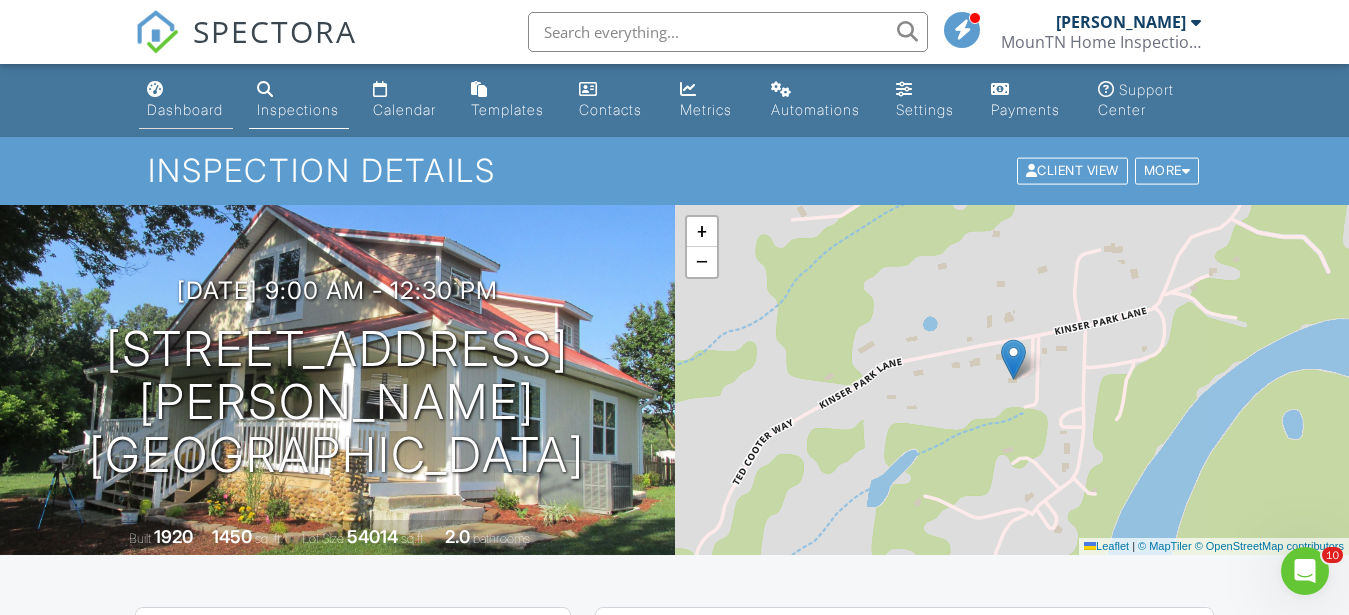 click on "Dashboard" at bounding box center [185, 109] 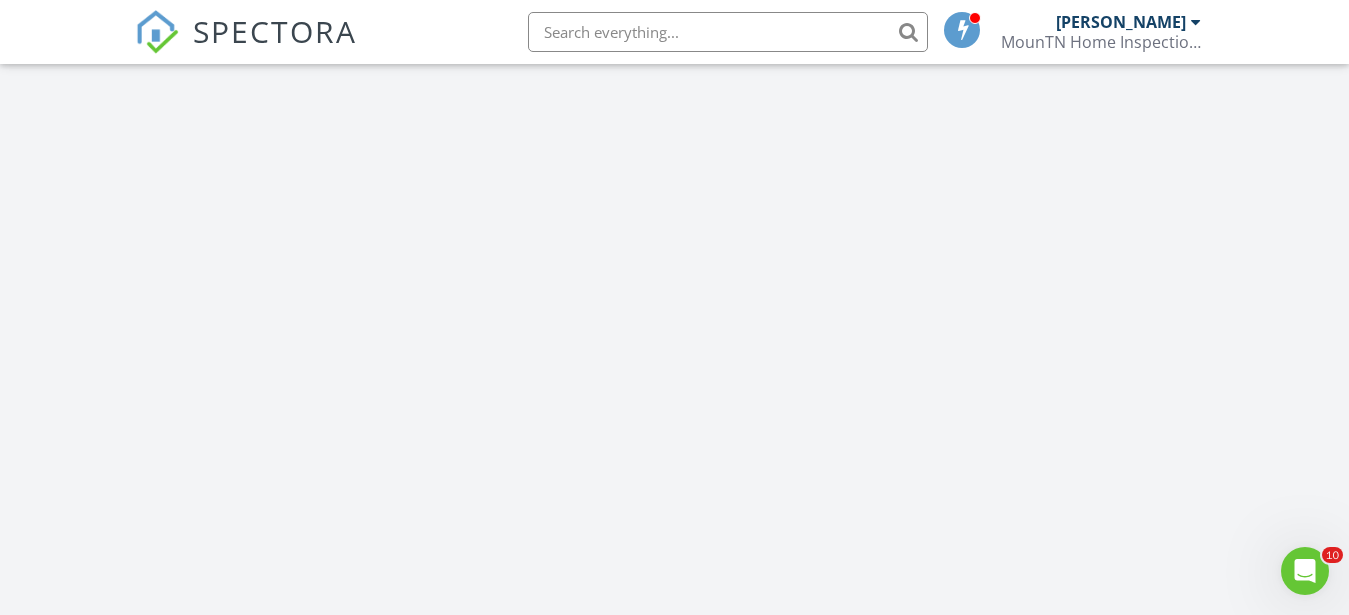 scroll, scrollTop: 0, scrollLeft: 0, axis: both 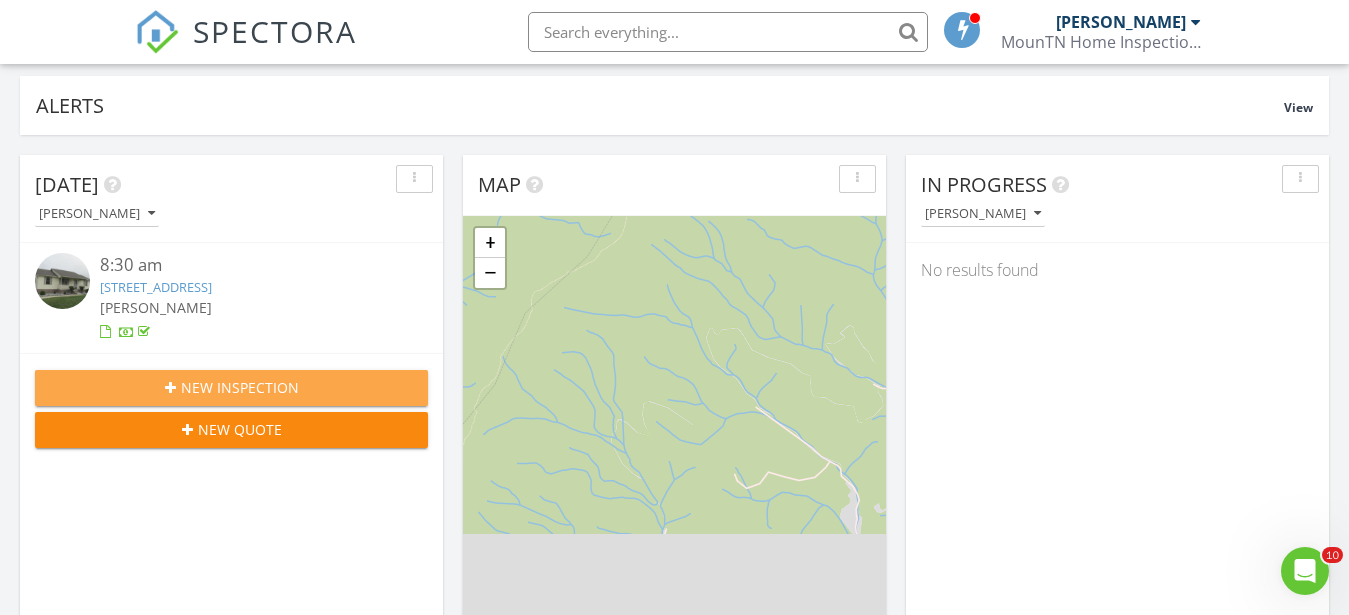 click on "New Inspection" at bounding box center [240, 387] 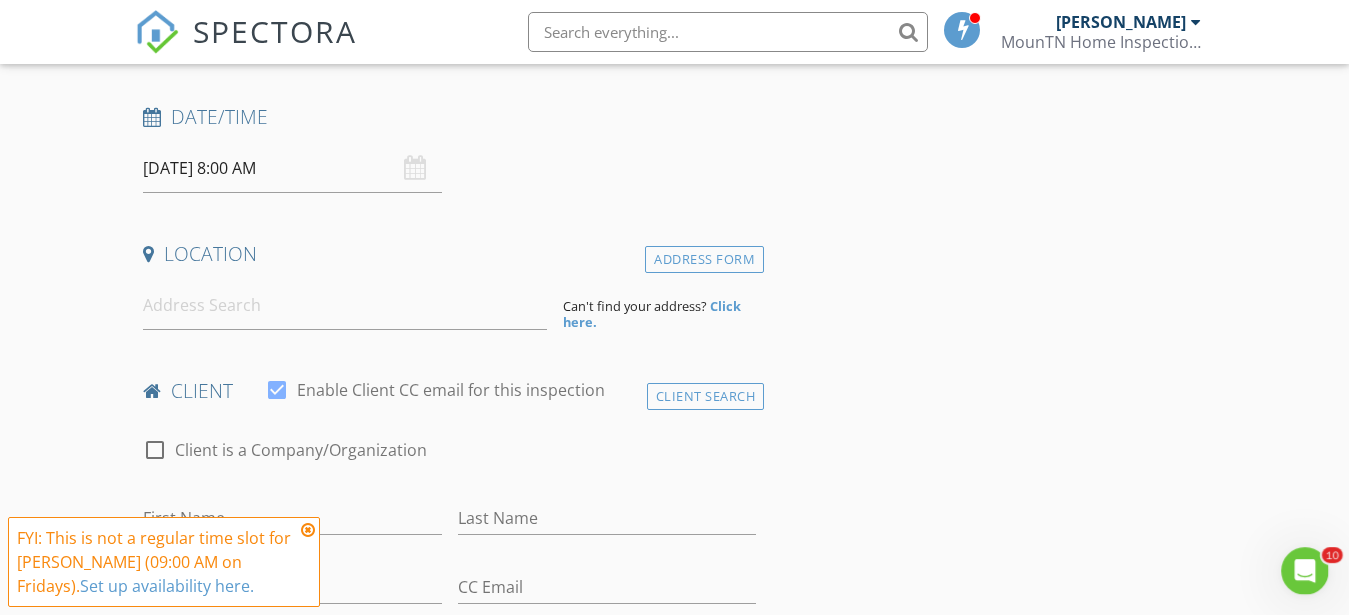 scroll, scrollTop: 0, scrollLeft: 0, axis: both 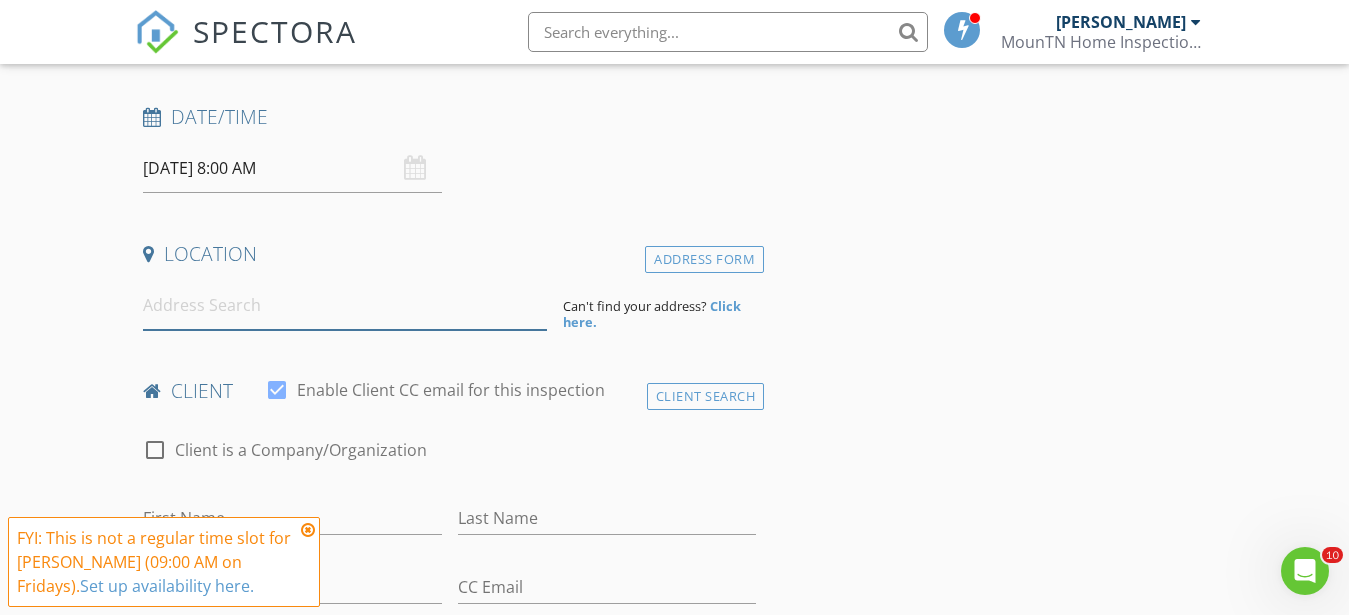 click at bounding box center [345, 305] 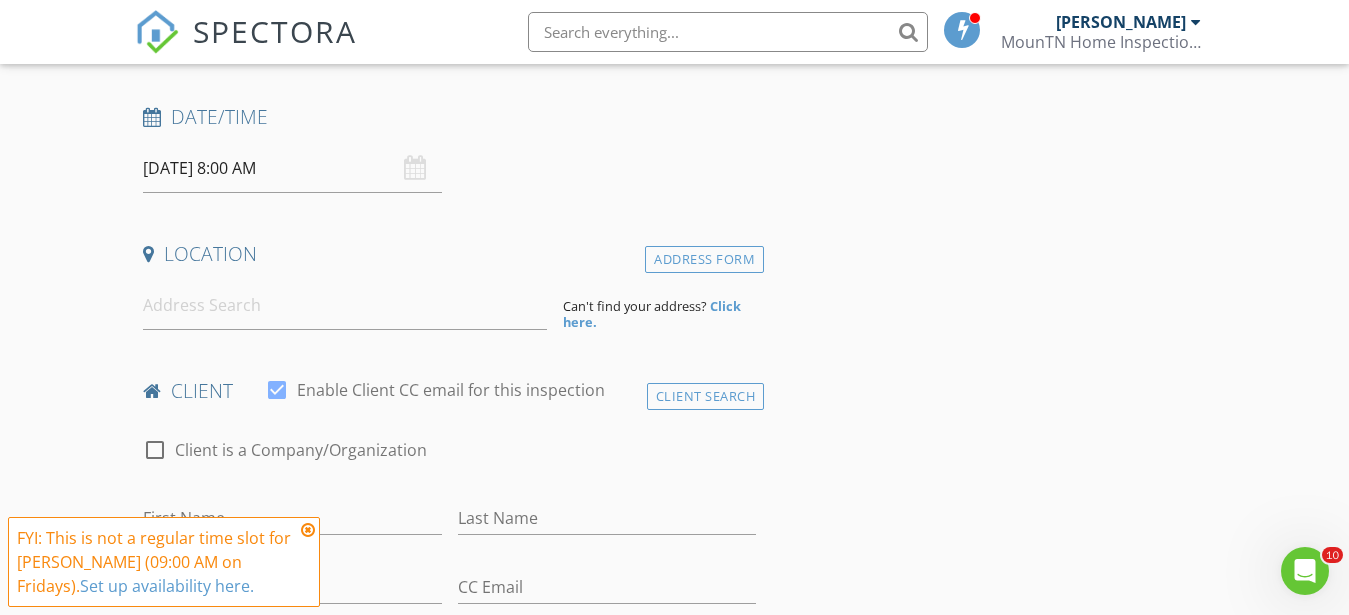 click on "07/11/2025 8:00 AM" at bounding box center (292, 168) 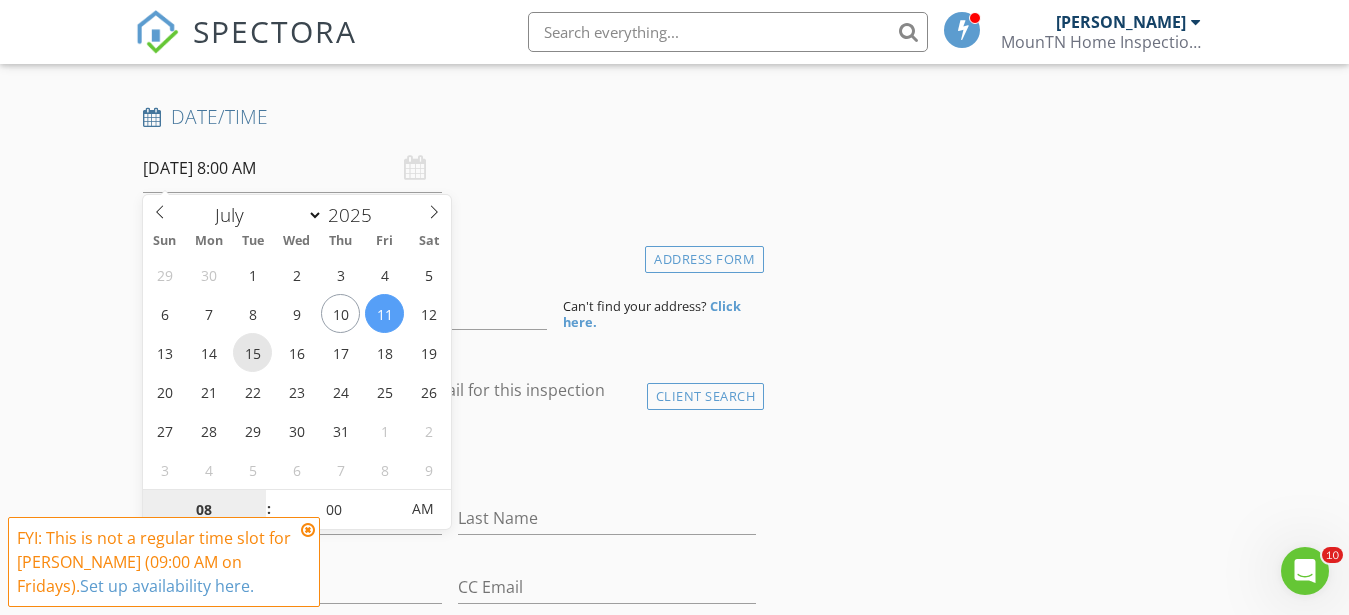 type on "07/15/2025 8:00 AM" 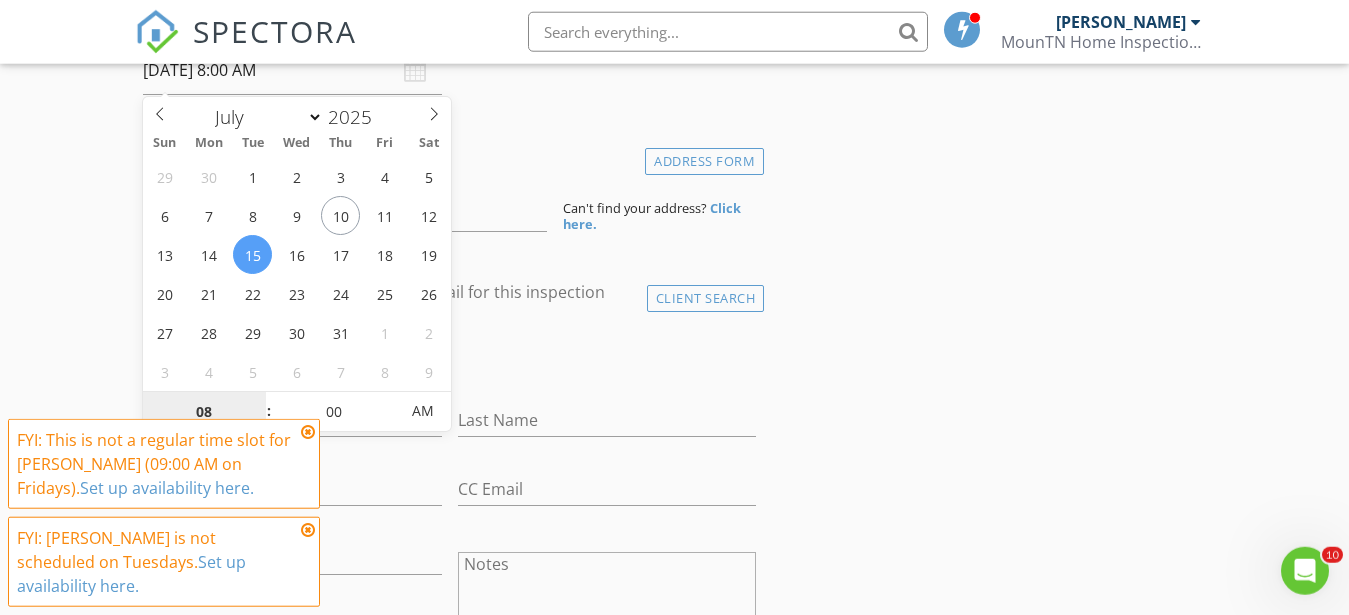 scroll, scrollTop: 408, scrollLeft: 0, axis: vertical 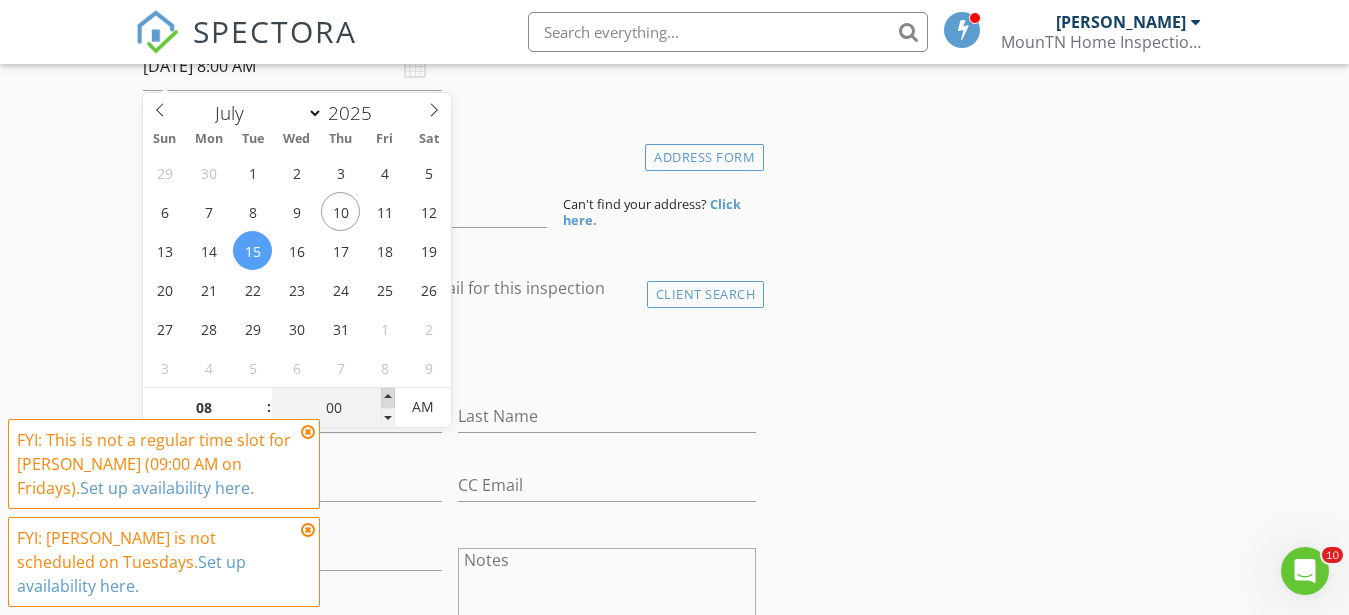 type on "05" 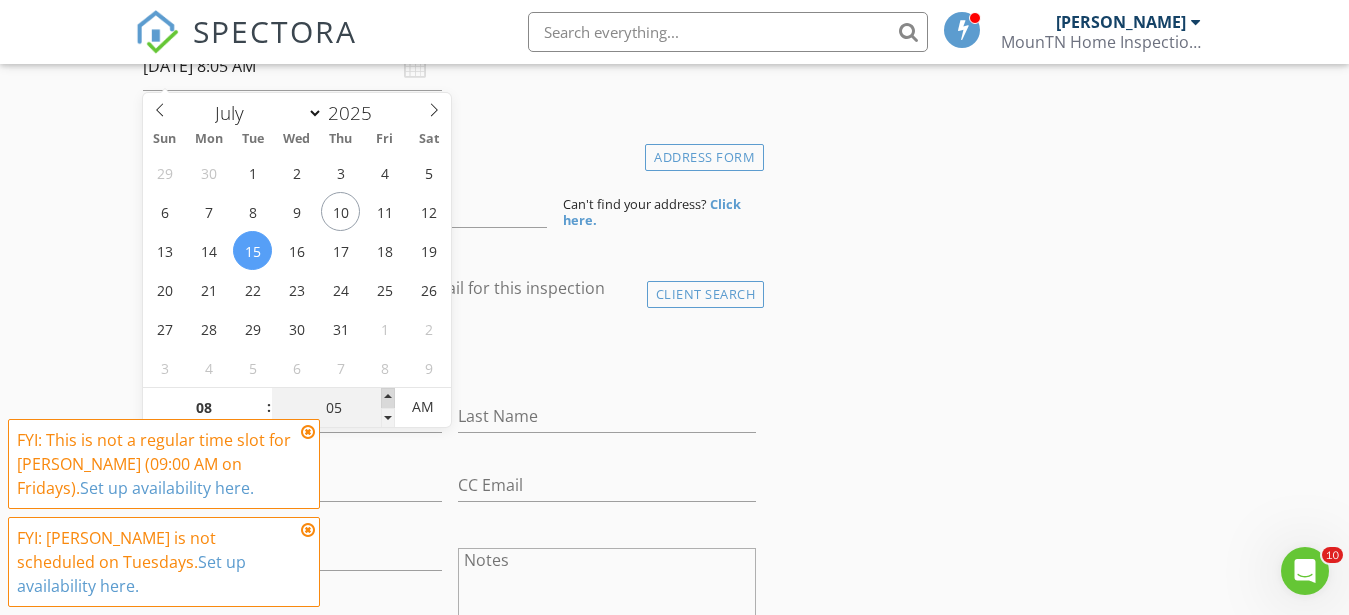 click at bounding box center [388, 398] 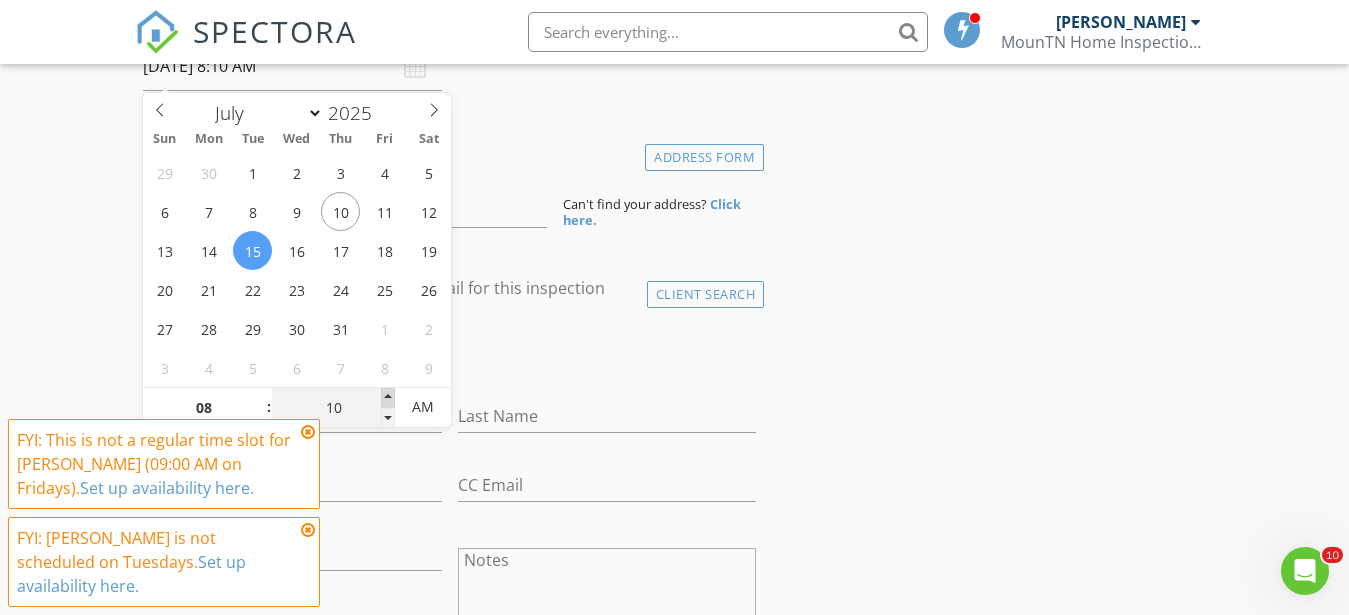 click at bounding box center (388, 398) 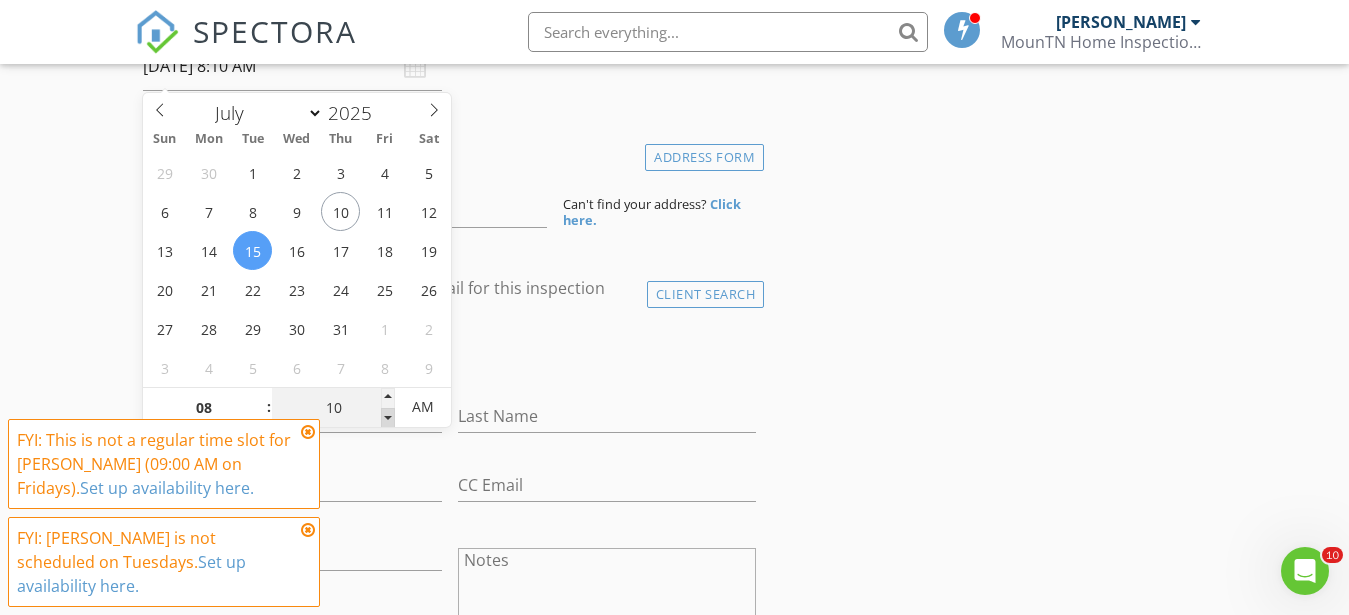 type on "05" 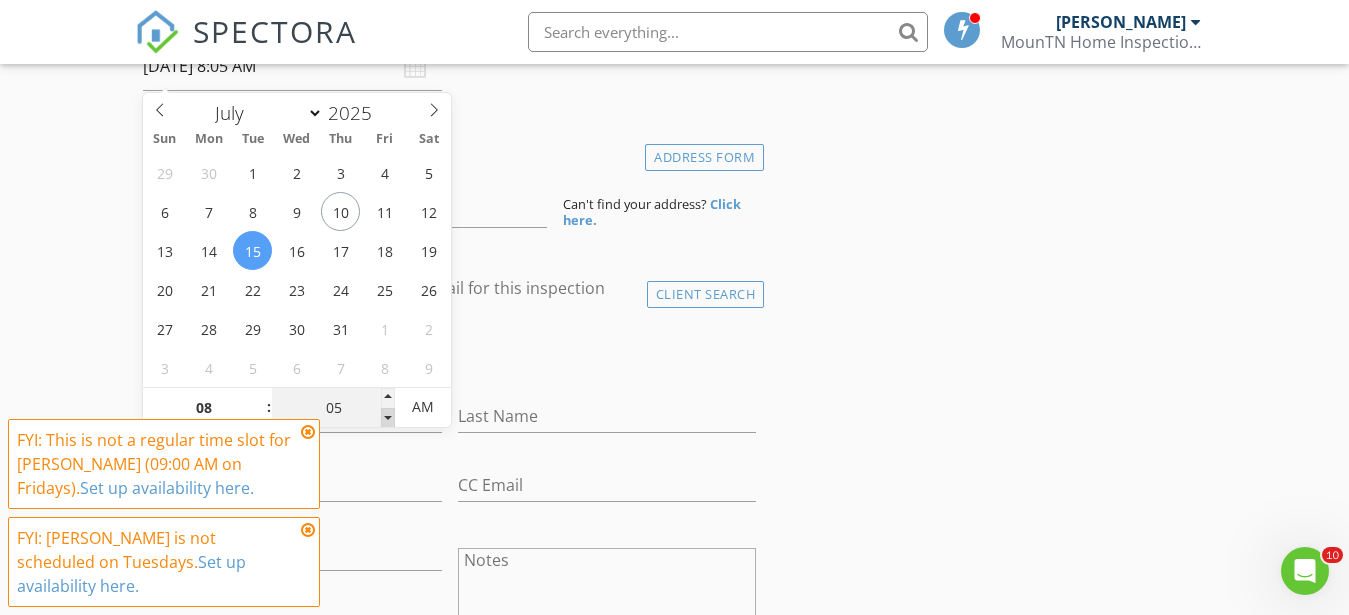 click at bounding box center [388, 418] 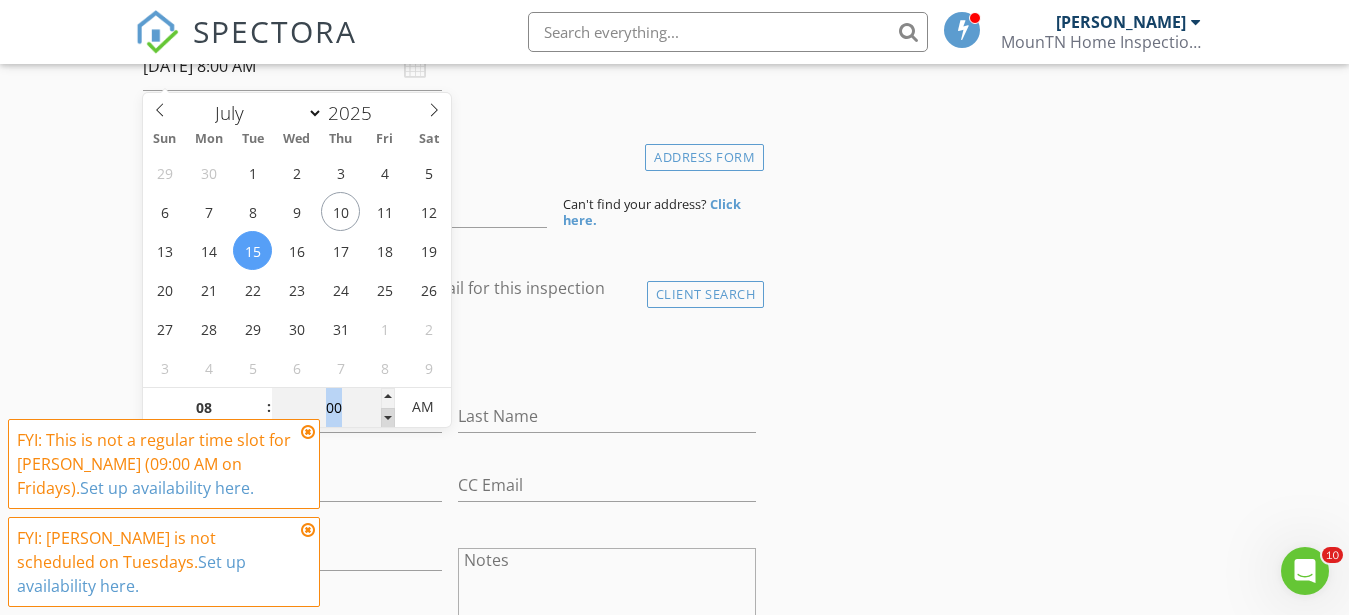 click at bounding box center [388, 418] 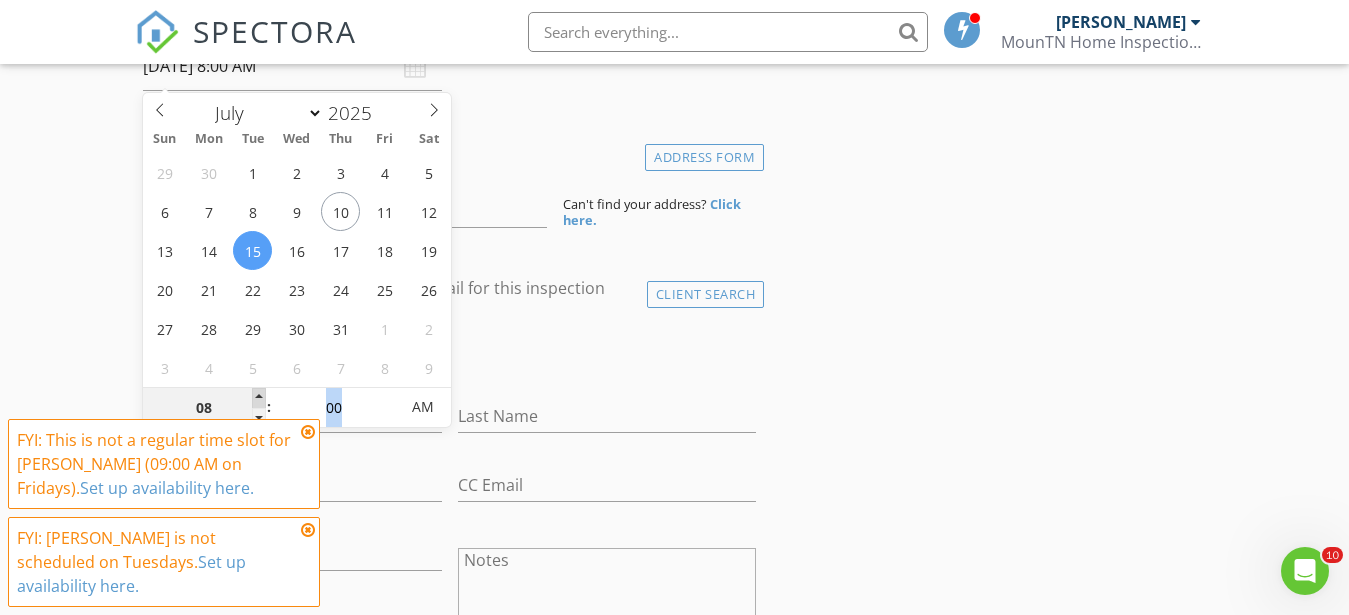 type on "09" 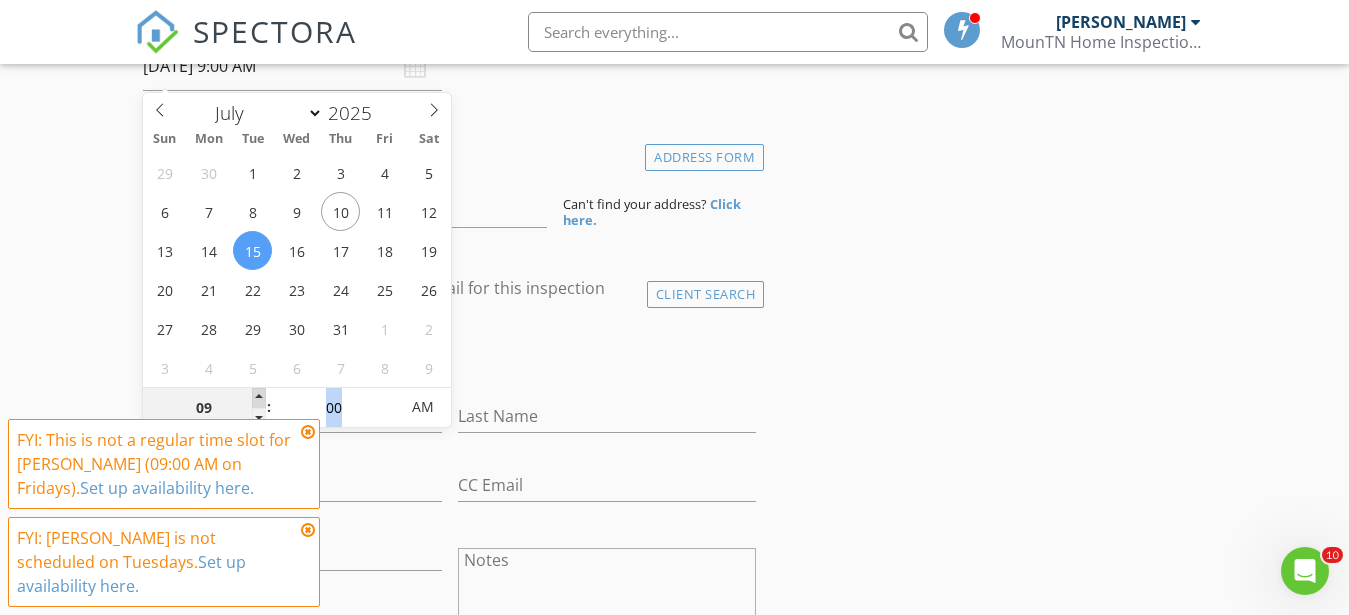 click at bounding box center [259, 398] 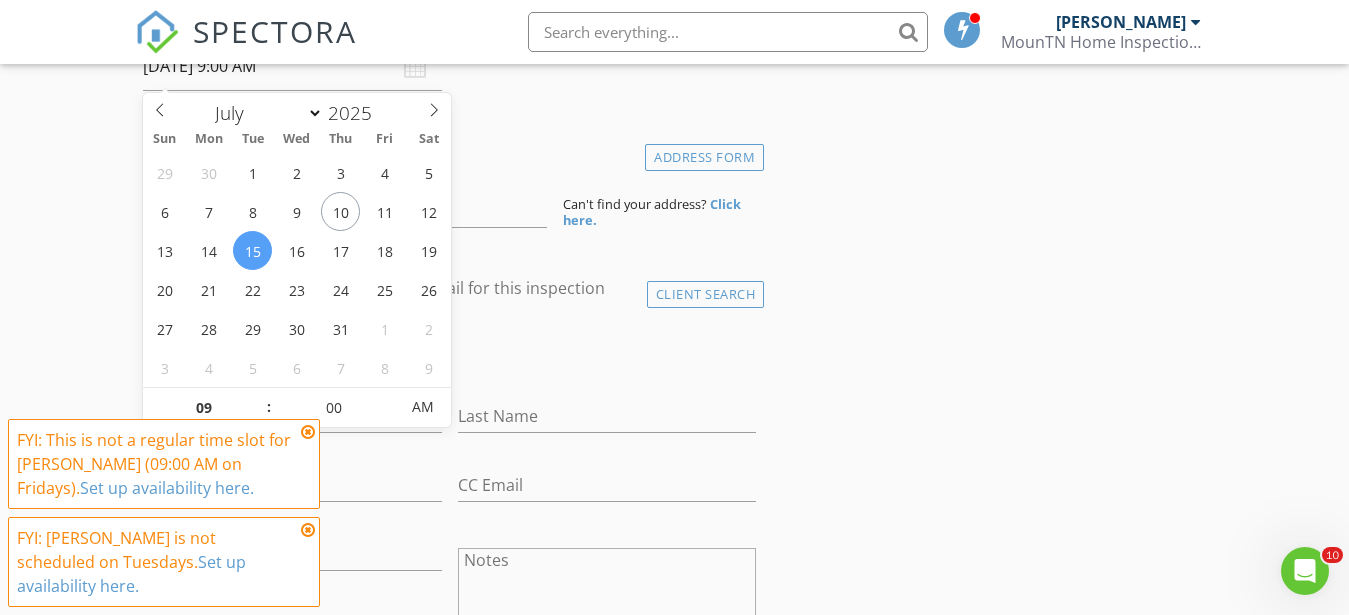 click on "New Inspection
Click here to use the New Order Form
INSPECTOR(S)
check_box   Matt Leukroth   PRIMARY   Matt Leukroth arrow_drop_down   check_box_outline_blank Matt Leukroth specifically requested
Date/Time
07/15/2025 9:00 AM
Location
Address Form       Can't find your address?   Click here.
client
check_box Enable Client CC email for this inspection   Client Search     check_box_outline_blank Client is a Company/Organization     First Name   Last Name   Email   CC Email   Phone           Notes   Private Notes
ADD ADDITIONAL client
SERVICES
check_box_outline_blank   Residential Inspection   check_box_outline_blank   48 Hr Radon Testing   Radon Testing without Inspection check_box_outline_blank   Pre-Listing Inspection   check_box_outline_blank" at bounding box center [674, 1314] 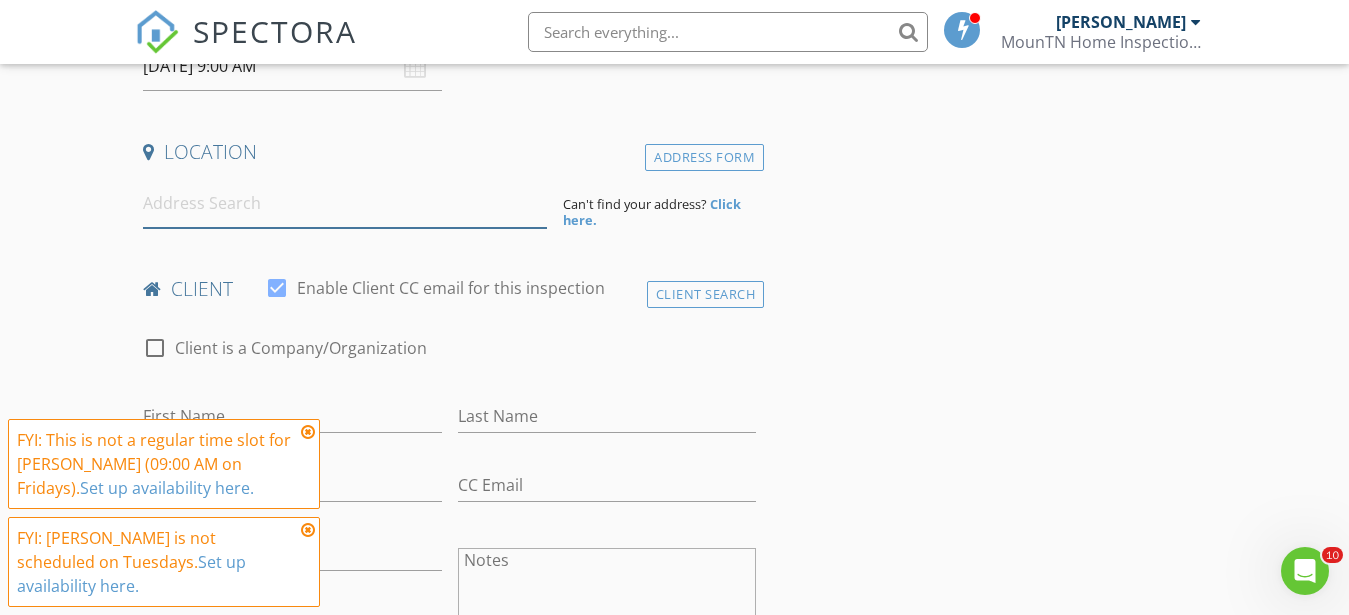 click at bounding box center [345, 203] 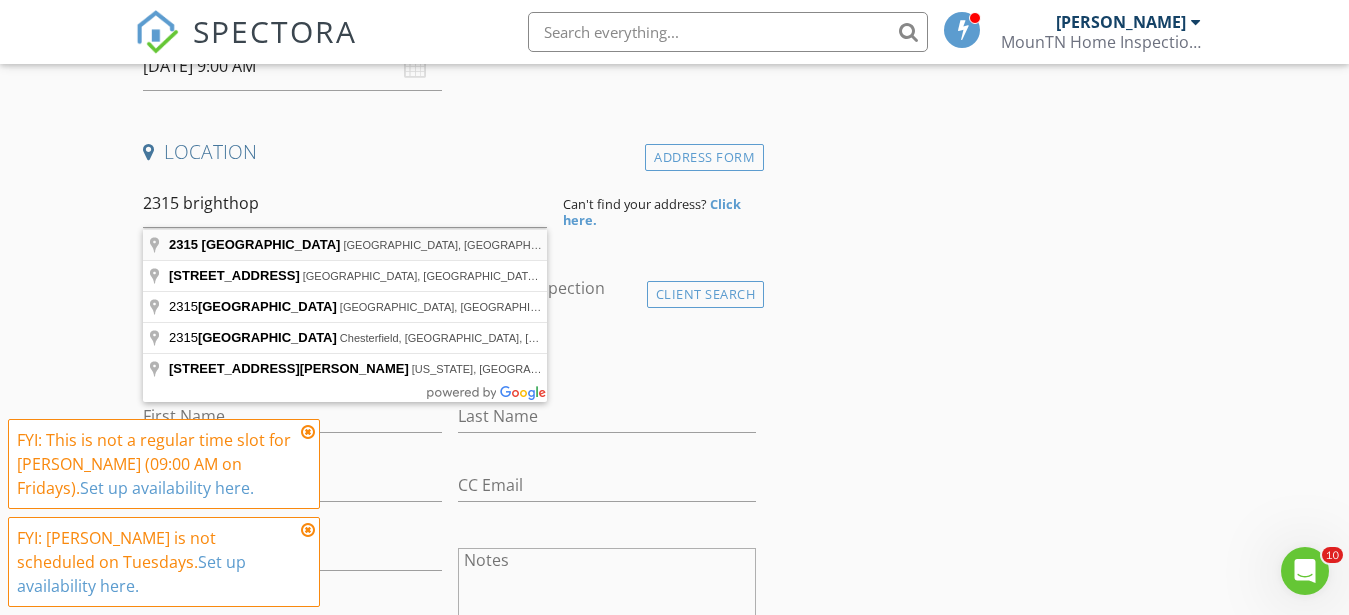 type on "2315 Bright Hope Road, Greeneville, TN, USA" 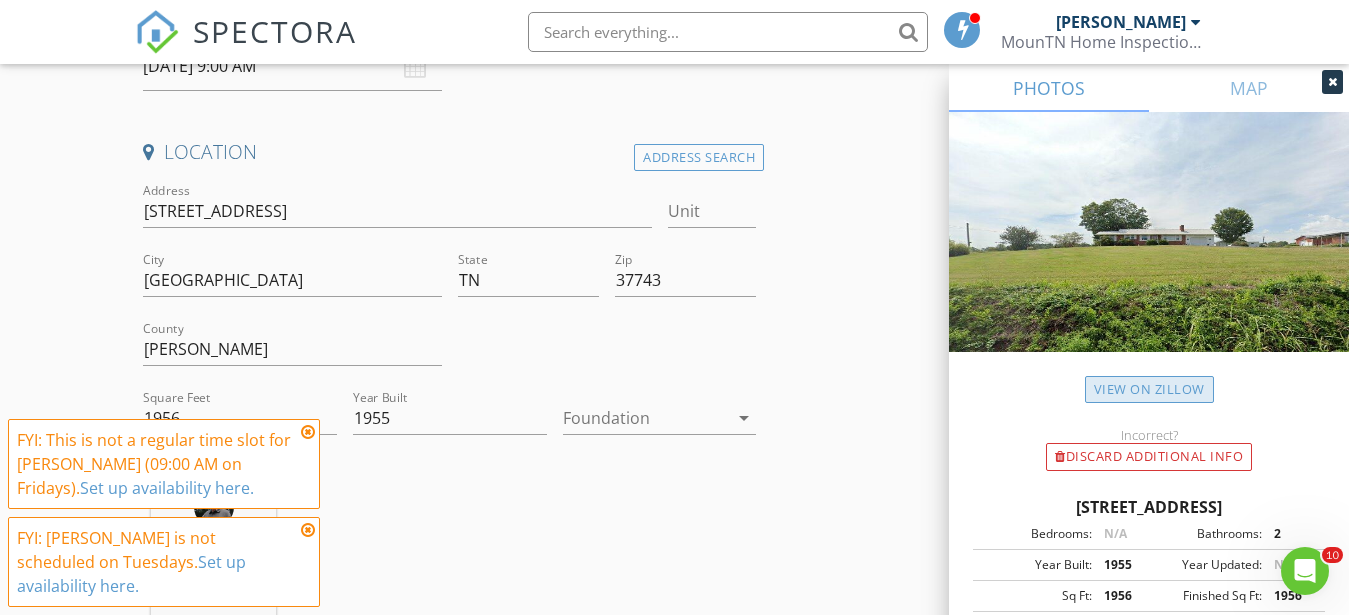 click on "View on Zillow" at bounding box center [1149, 389] 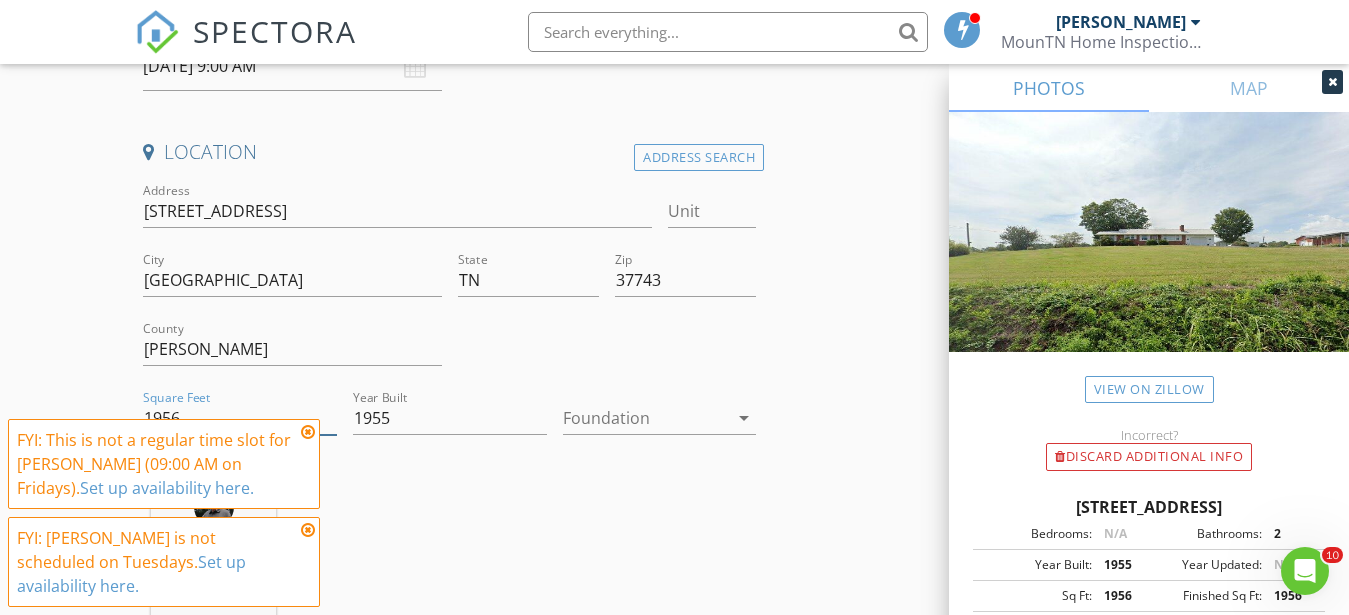 click on "1956" at bounding box center [240, 418] 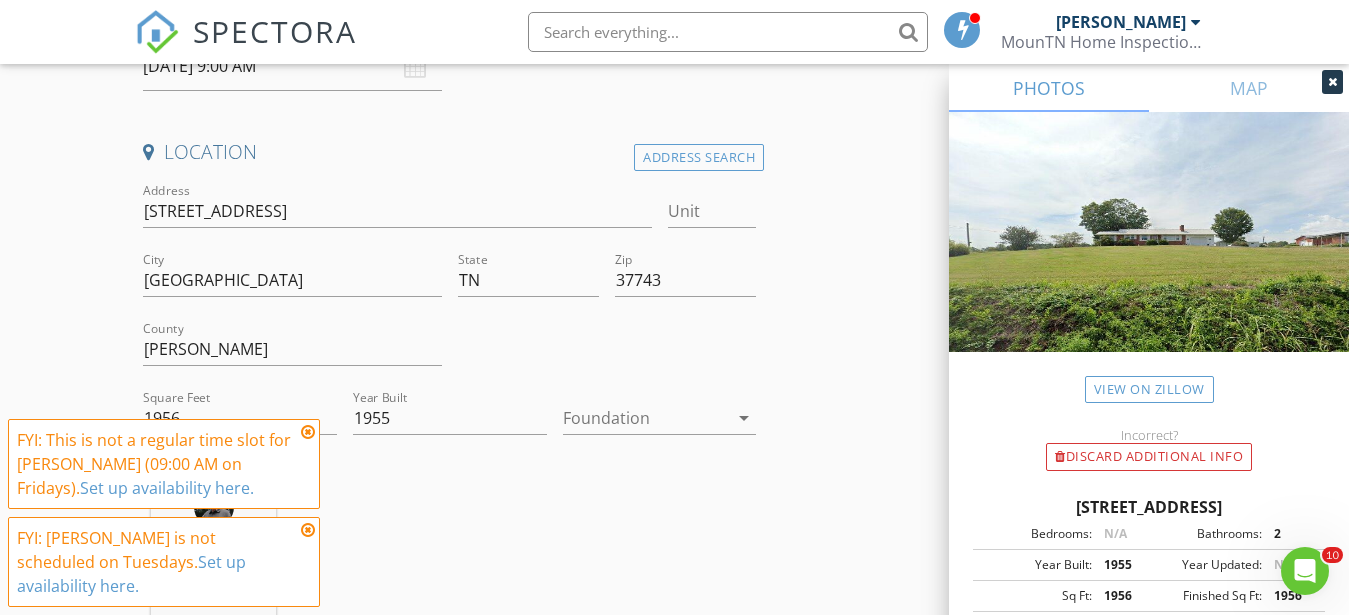 click at bounding box center [308, 432] 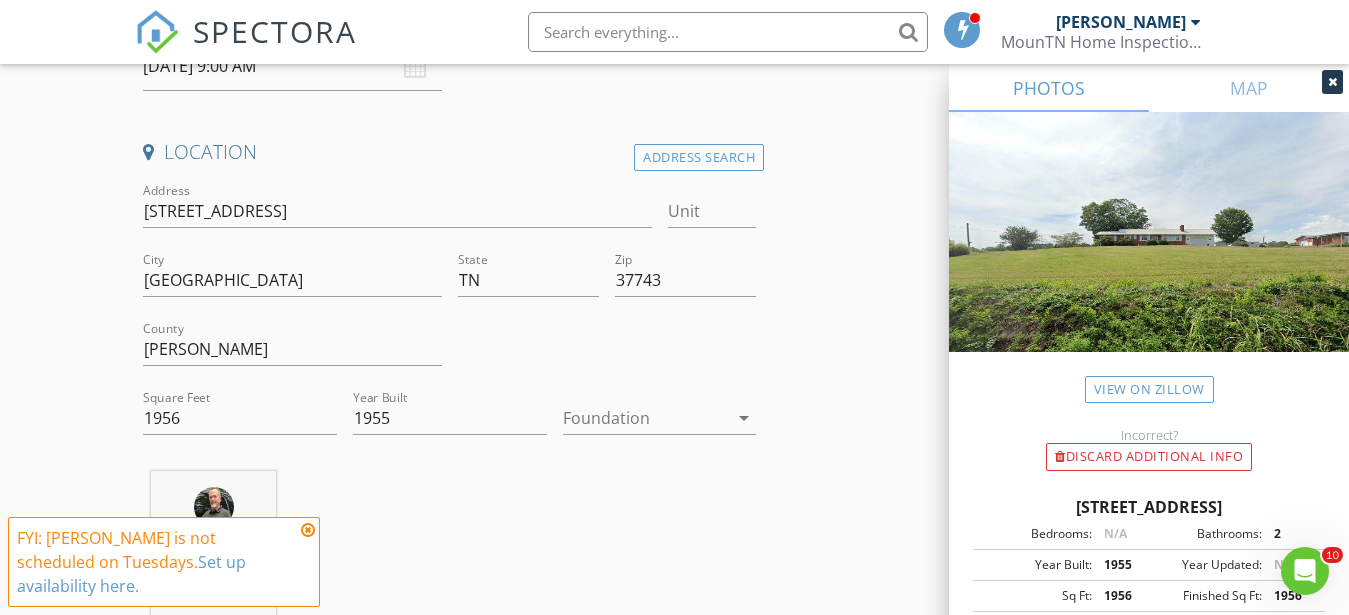 click at bounding box center [308, 530] 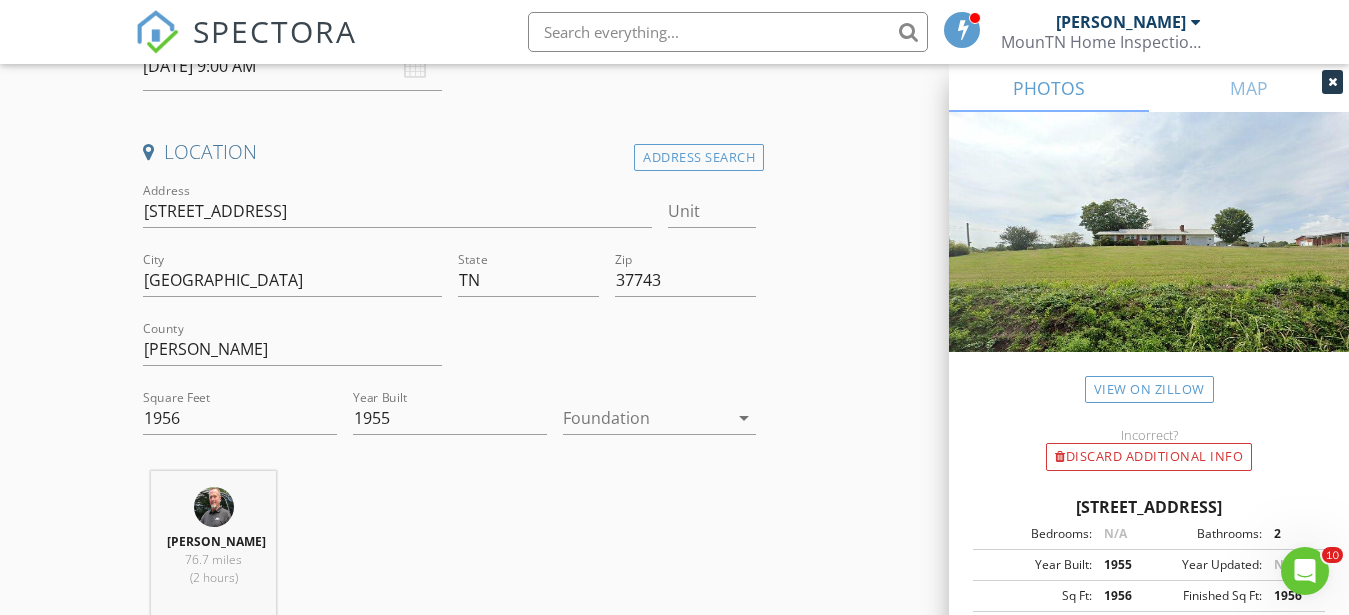 click at bounding box center (646, 418) 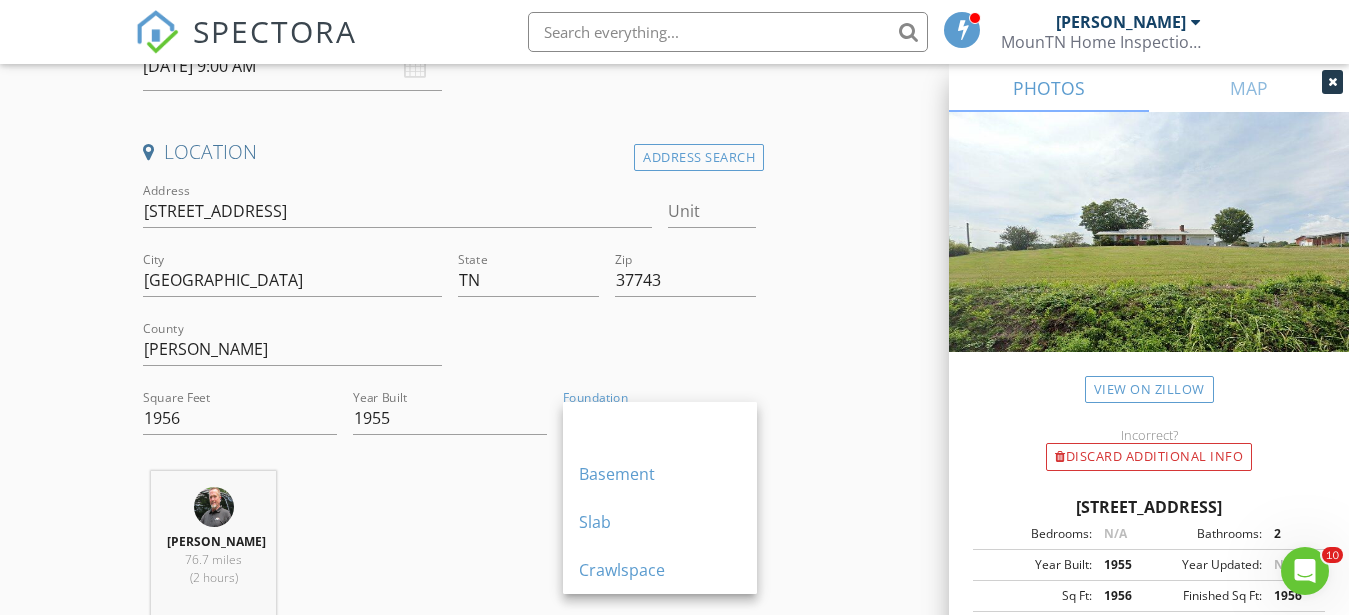 drag, startPoint x: 632, startPoint y: 468, endPoint x: 628, endPoint y: 449, distance: 19.416489 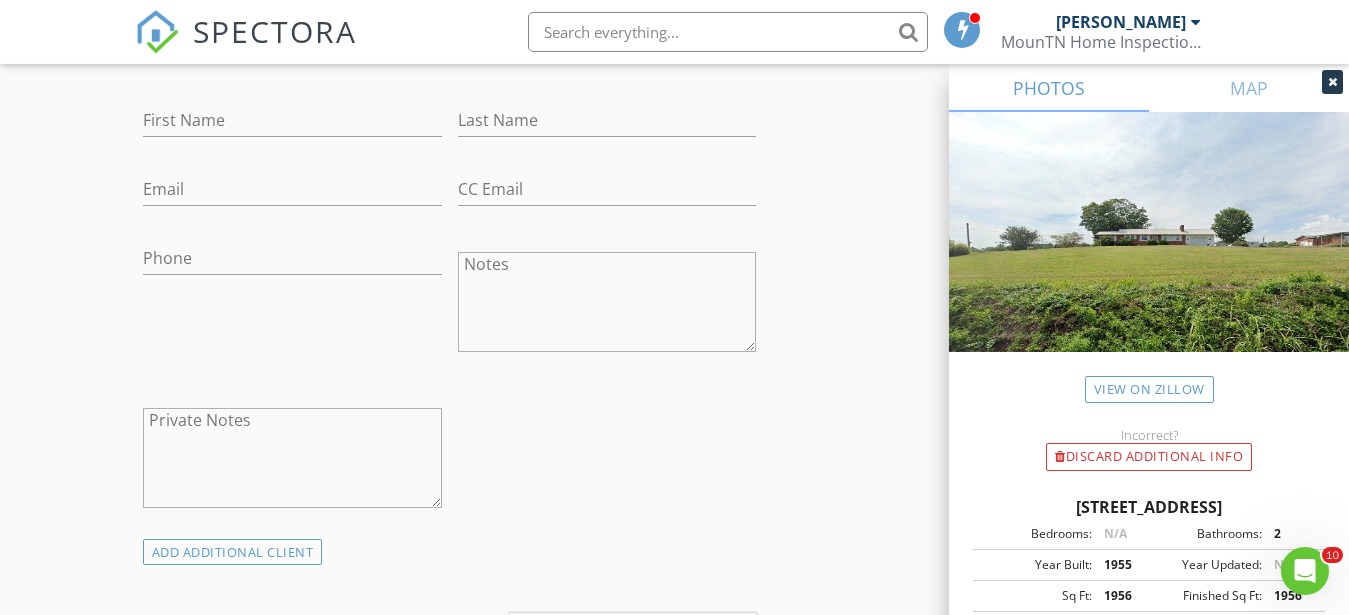 scroll, scrollTop: 1224, scrollLeft: 0, axis: vertical 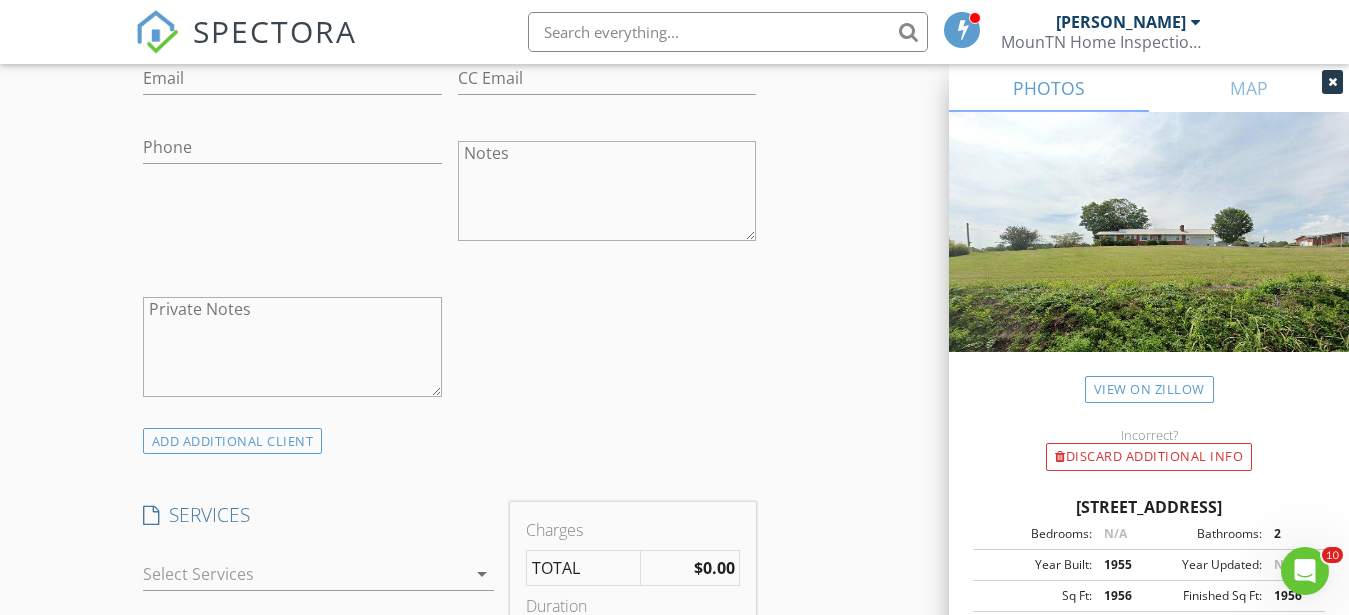 click on "check_box_outline_blank   Residential Inspection   check_box_outline_blank   48 Hr Radon Testing   Radon Testing without Inspection check_box_outline_blank   Pre-Listing Inspection   check_box_outline_blank   New Homeowner Services   check_box_outline_blank   Lead-Based Paint   Field Chemical Swab Testing check_box_outline_blank   Complete Mold Inspection   Complete Mold Inspection & Report, including lab-tested air and surface sampling check_box_outline_blank   Revisit & Report Revision   Revisit & Report Revision check_box_outline_blank   Sewer Scope Inspection (without Home Inspection)   Highly recommended for homes older than 20yrs, or if home has trees in area of sewer line; Check for roots in line, grease build up, line colapse, and other defects that may cause sewer line failure, which can lead to clogs and sewage flooding check_box_outline_blank   Commercial Property Inspection   check_box_outline_blank   Walkthrough Consulation (No Report)   arrow_drop_down" at bounding box center [318, 578] 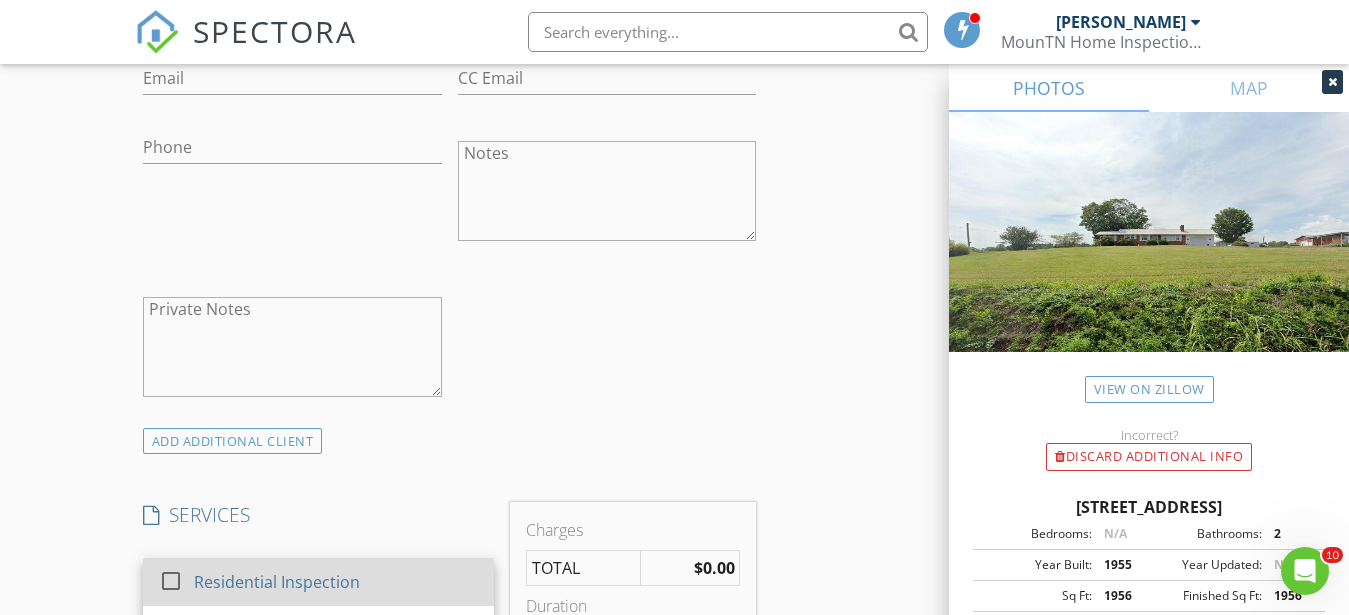 click on "Residential Inspection" at bounding box center (335, 582) 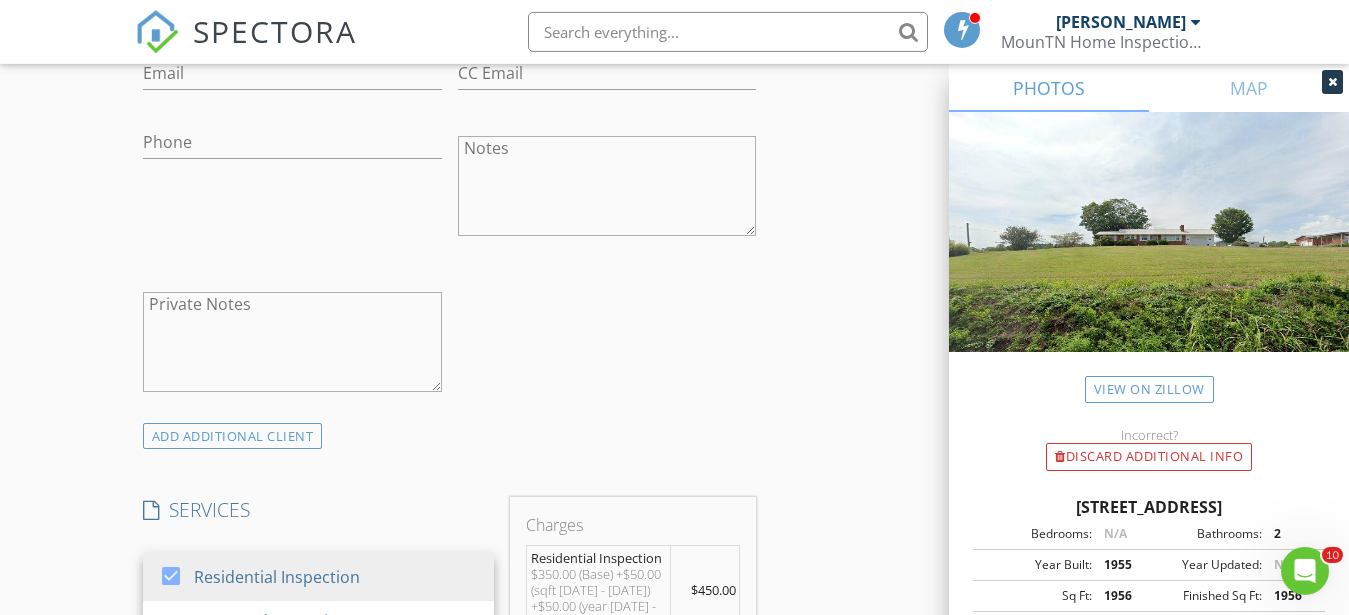scroll, scrollTop: 1530, scrollLeft: 0, axis: vertical 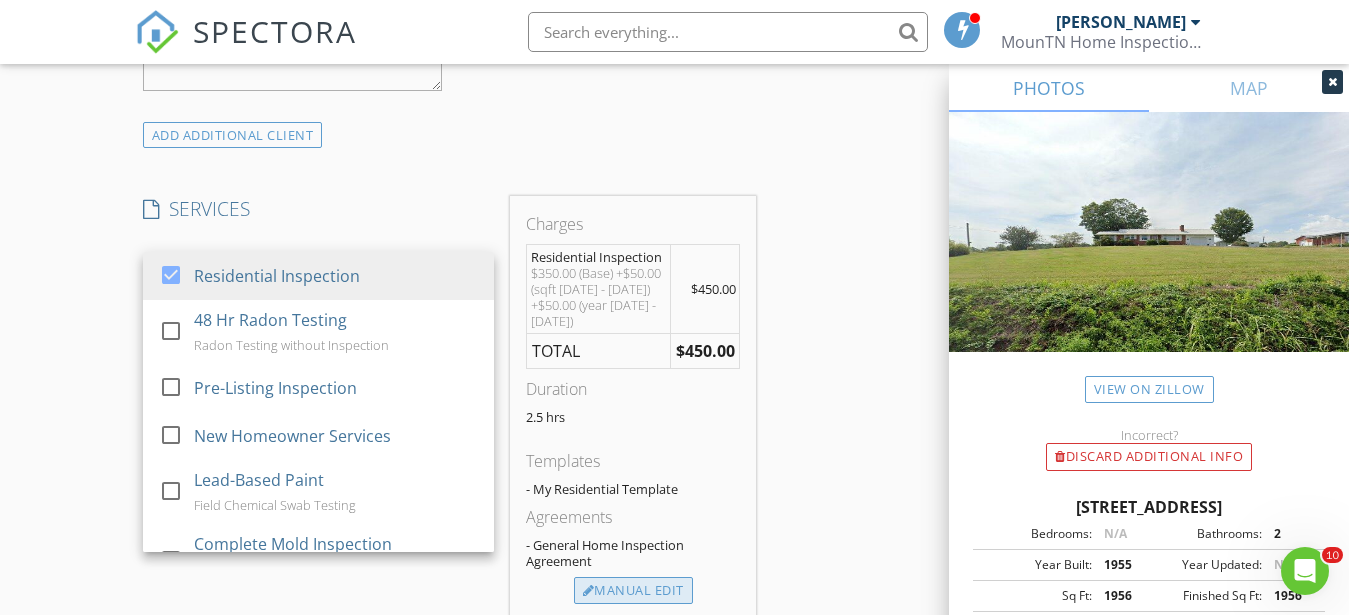 click on "Manual Edit" at bounding box center [633, 591] 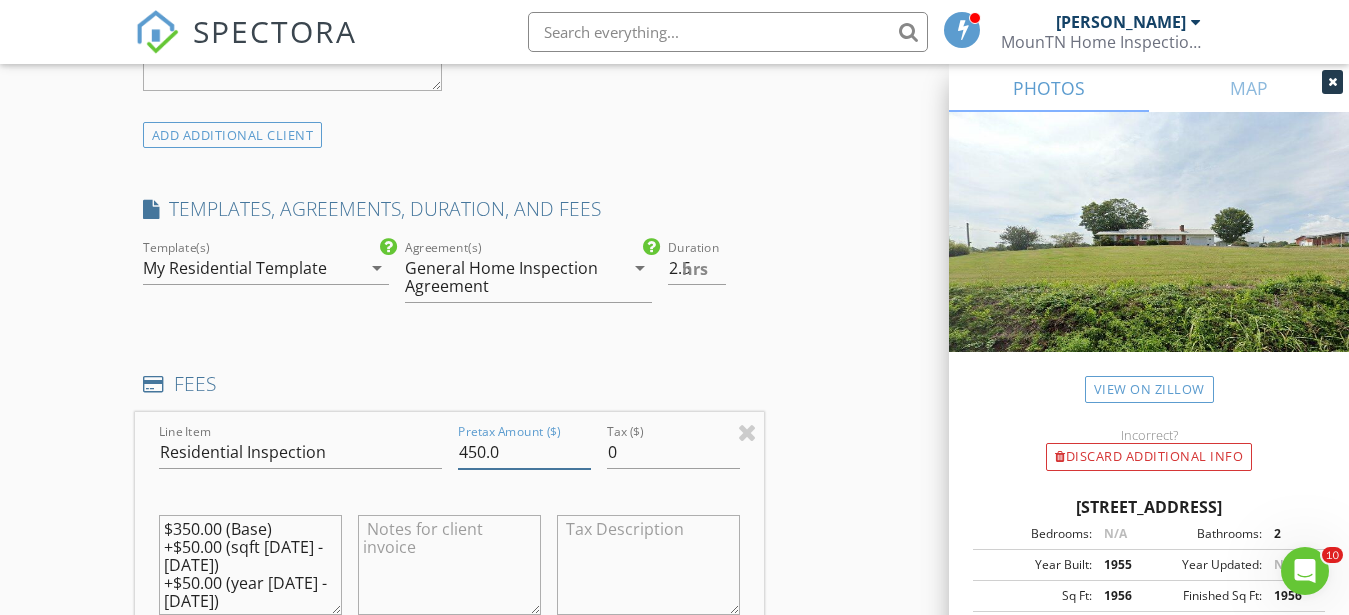 click on "450.0" at bounding box center (524, 452) 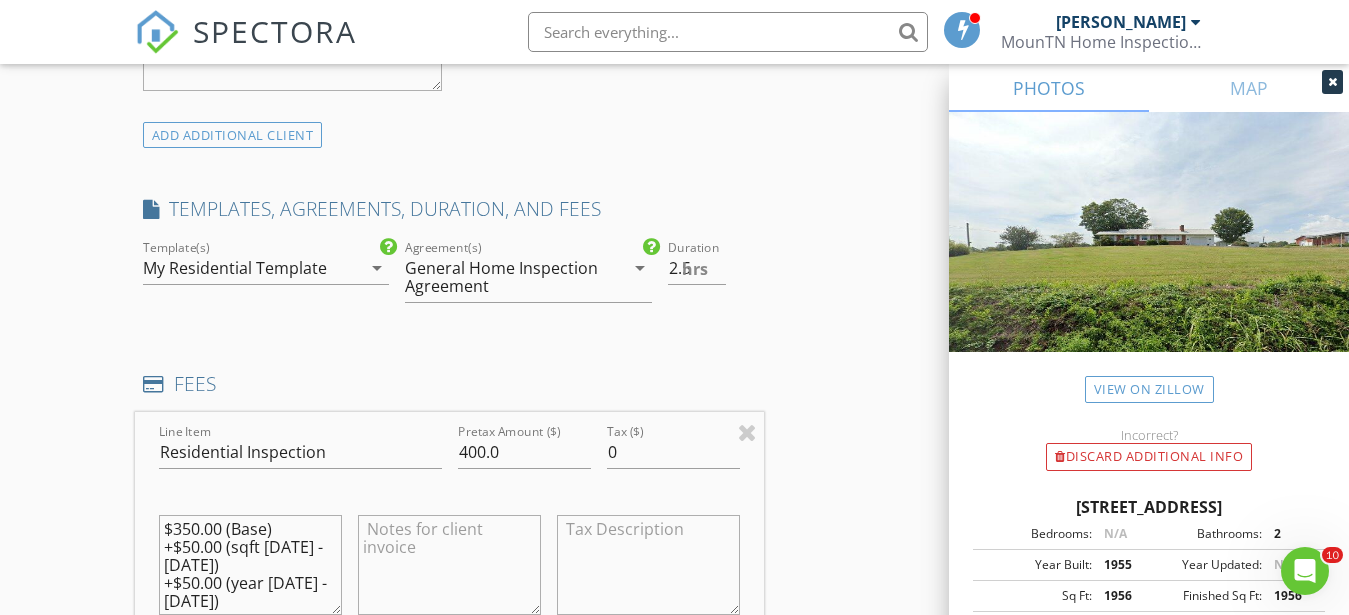 click on "INSPECTOR(S)
check_box   Matt Leukroth   PRIMARY   Matt Leukroth arrow_drop_down   check_box_outline_blank Matt Leukroth specifically requested
Date/Time
07/15/2025 9:00 AM
Location
Address Search       Address 2315 Bright Hope Rd   Unit   City Greeneville   State TN   Zip 37743   County Greene     Square Feet 1956   Year Built 1955   Foundation Basement arrow_drop_down     Matt Leukroth     76.7 miles     (2 hours)
client
check_box Enable Client CC email for this inspection   Client Search     check_box_outline_blank Client is a Company/Organization     First Name   Last Name   Email   CC Email   Phone           Notes   Private Notes
ADD ADDITIONAL client
SERVICES
check_box   Residential Inspection   check_box_outline_blank   48 Hr Radon Testing   check_box_outline_blank" at bounding box center (674, 549) 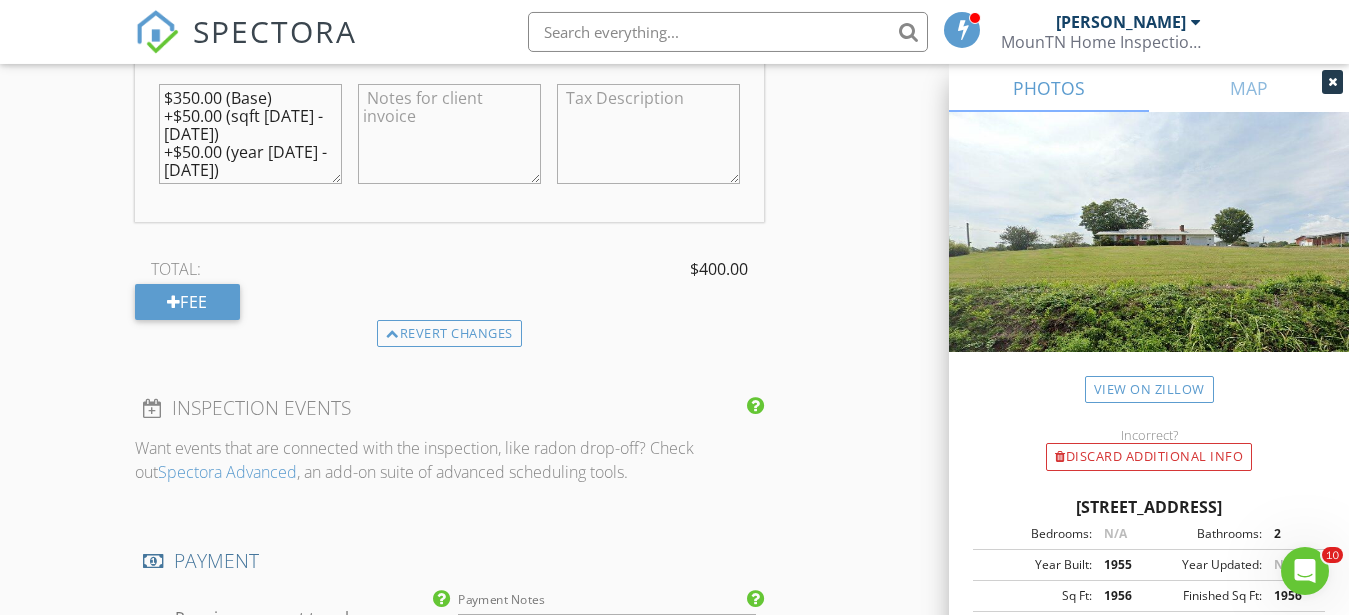 scroll, scrollTop: 1836, scrollLeft: 0, axis: vertical 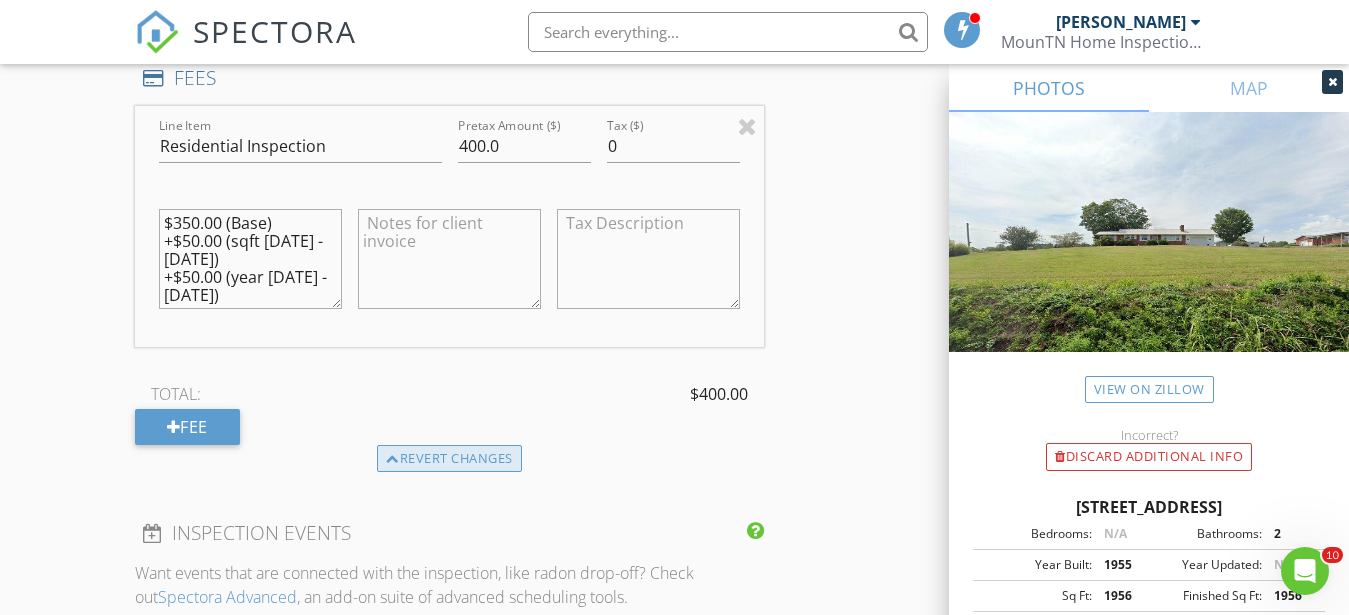 click on "Revert changes" at bounding box center [449, 459] 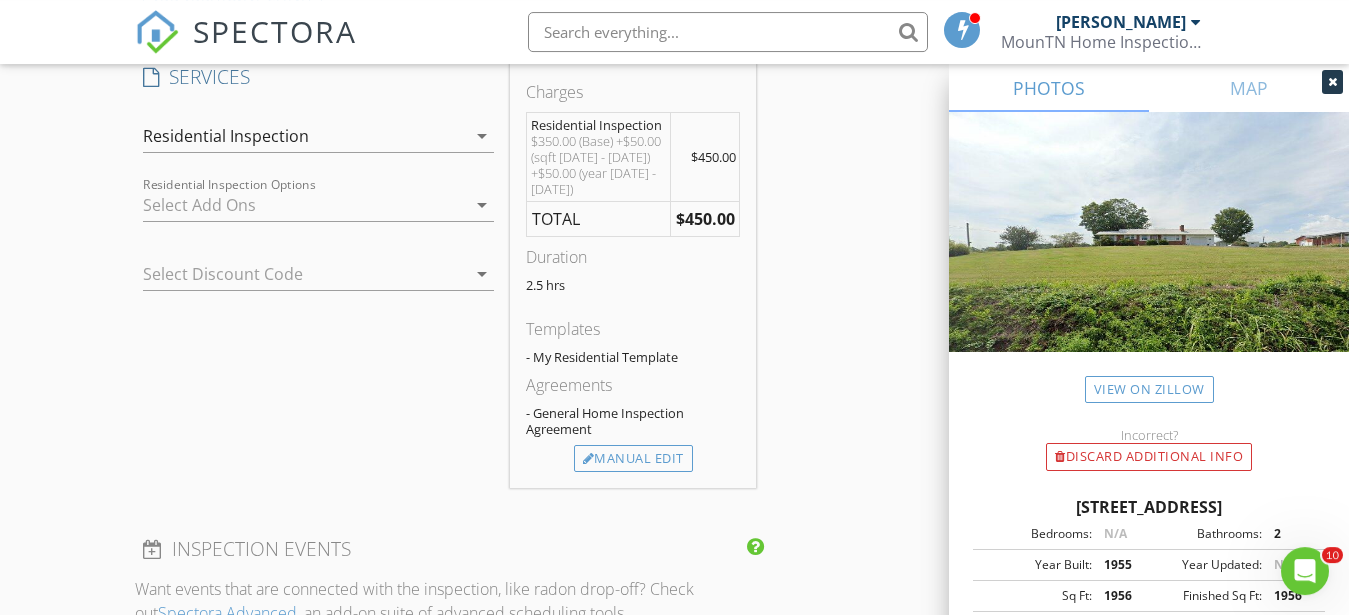 scroll, scrollTop: 1578, scrollLeft: 0, axis: vertical 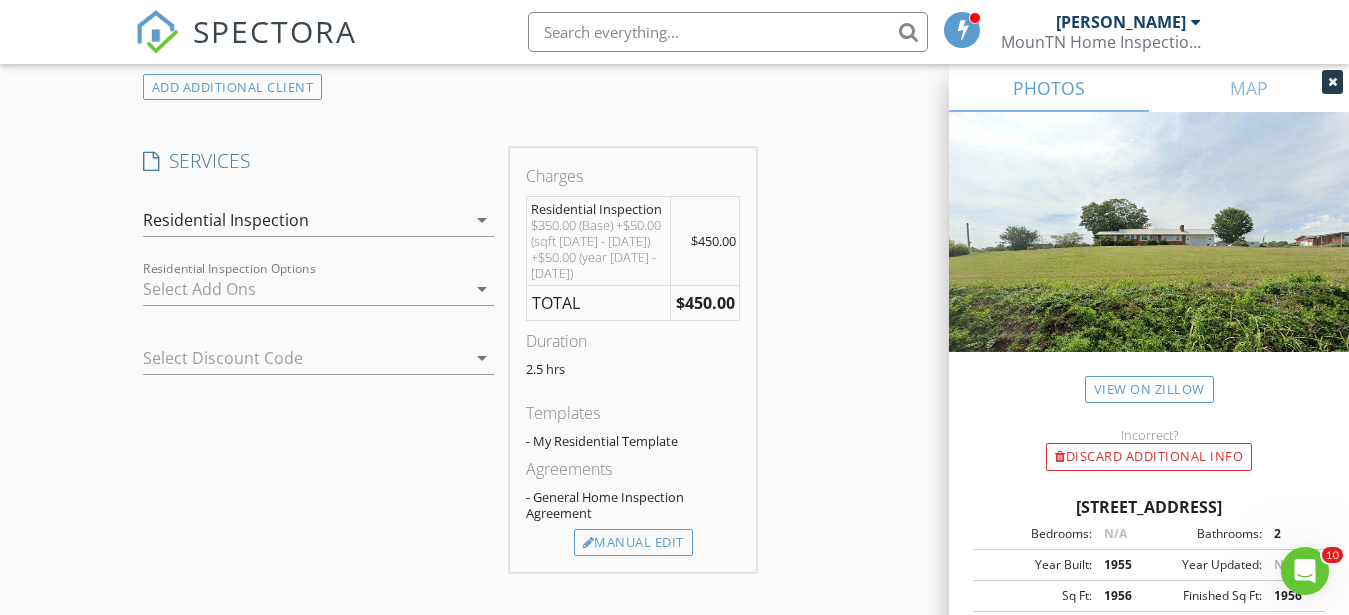 click on "check_box_outline_blank   Optional Warranty Coverage   Information: https://www.mountnhomeinspections.com/warranty/ check_box_outline_blank   WDI Certification Letter (Termite Inspection)   Wood Destroying Insects (Termite) Certification Letter with Inspection check_box_outline_blank   Radon Testing   Radon Testing with Inspection check_box_outline_blank   Secondary Radon Monitor   Homes greater than 2000sf are recommended to have two radon test data points check_box_outline_blank   Sewer Line Scoping   Highly recommended for homes older than 20yrs, or if home has trees in area of sewer line; Check for roots in line, grease build up, line colapse, and other defects that may cause sewer line failure, which can lead to clogs and sewage flooding check_box_outline_blank   Mold Testing - Air & Surface Samples   Air Qaulity Samples (one control) and Surface samples; Four samples total, shipped to lab; Lab analysis & report check_box_outline_blank   Stand-Alone Surface Sampling   check_box_outline_blank" at bounding box center [318, 293] 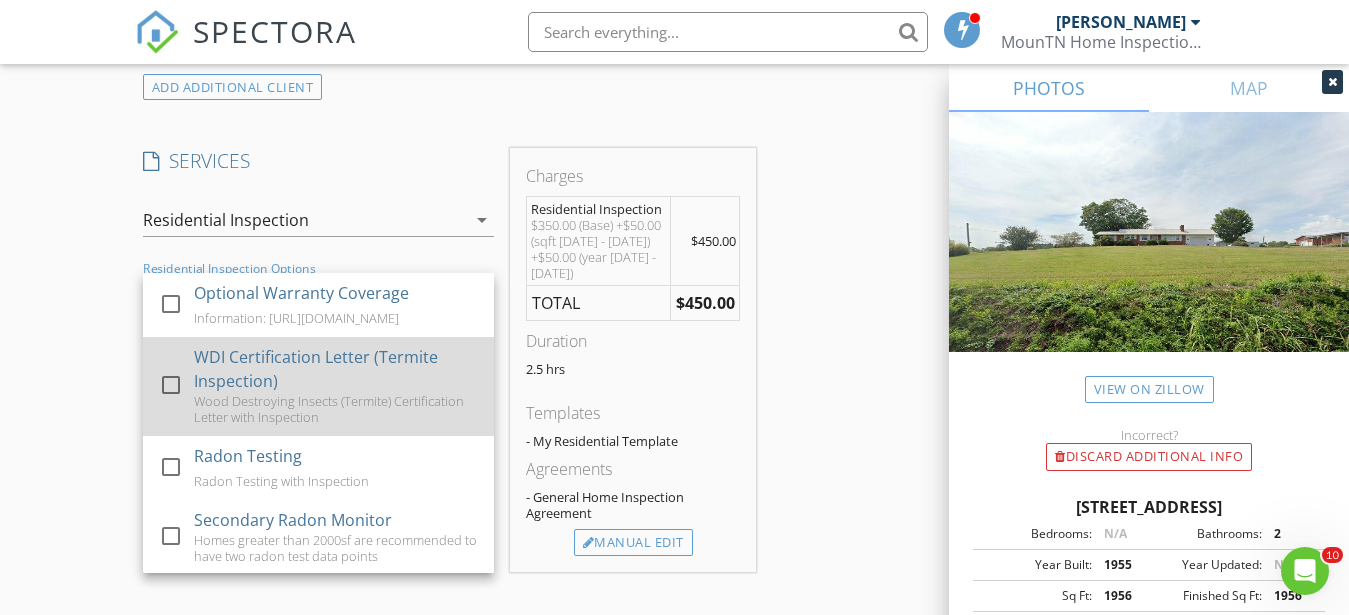 click on "WDI Certification Letter (Termite Inspection)" at bounding box center (335, 369) 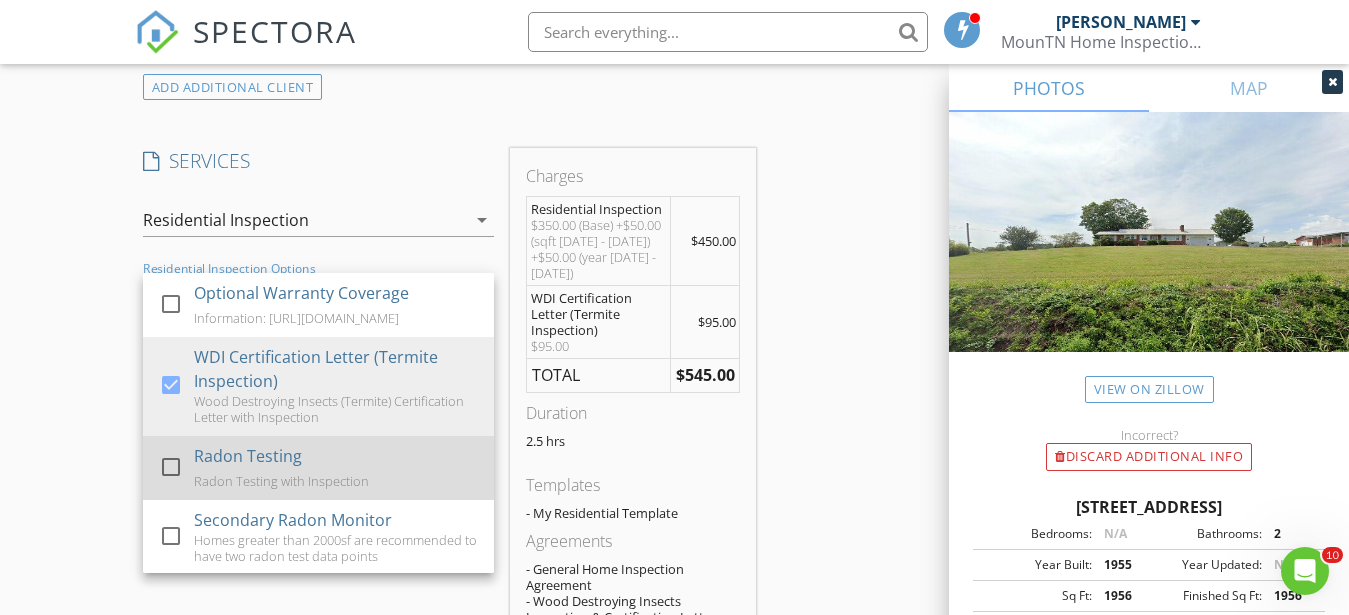 click on "Radon Testing" at bounding box center [247, 456] 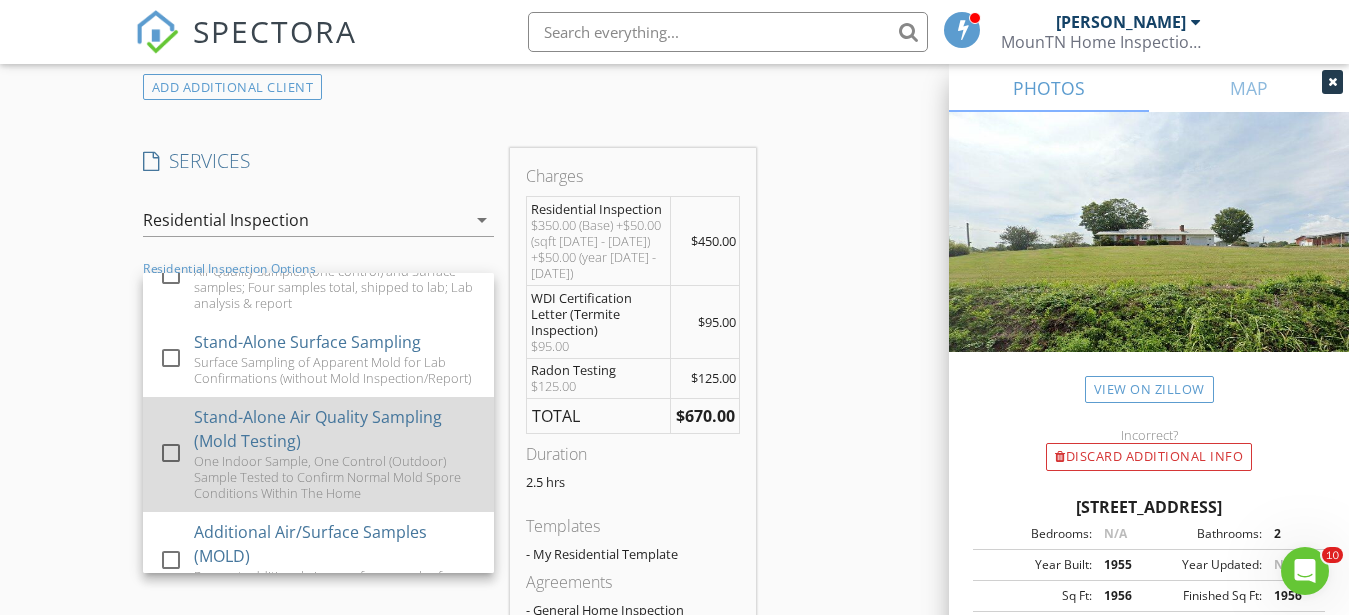 scroll, scrollTop: 528, scrollLeft: 0, axis: vertical 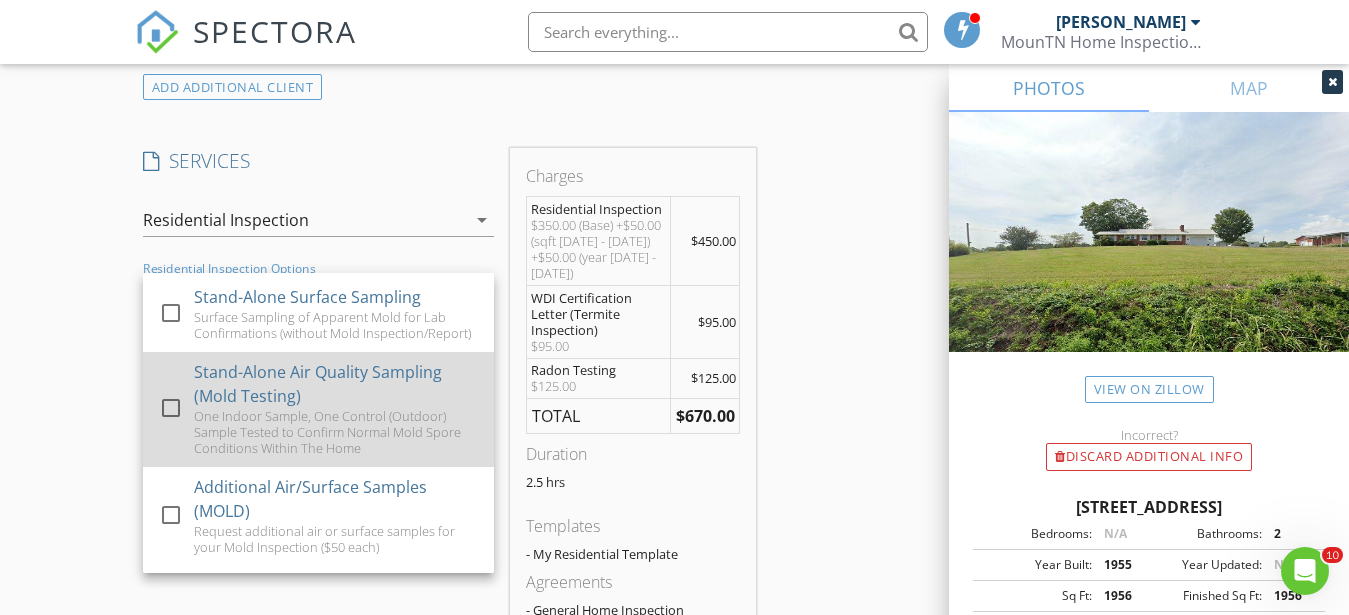 click at bounding box center (171, 408) 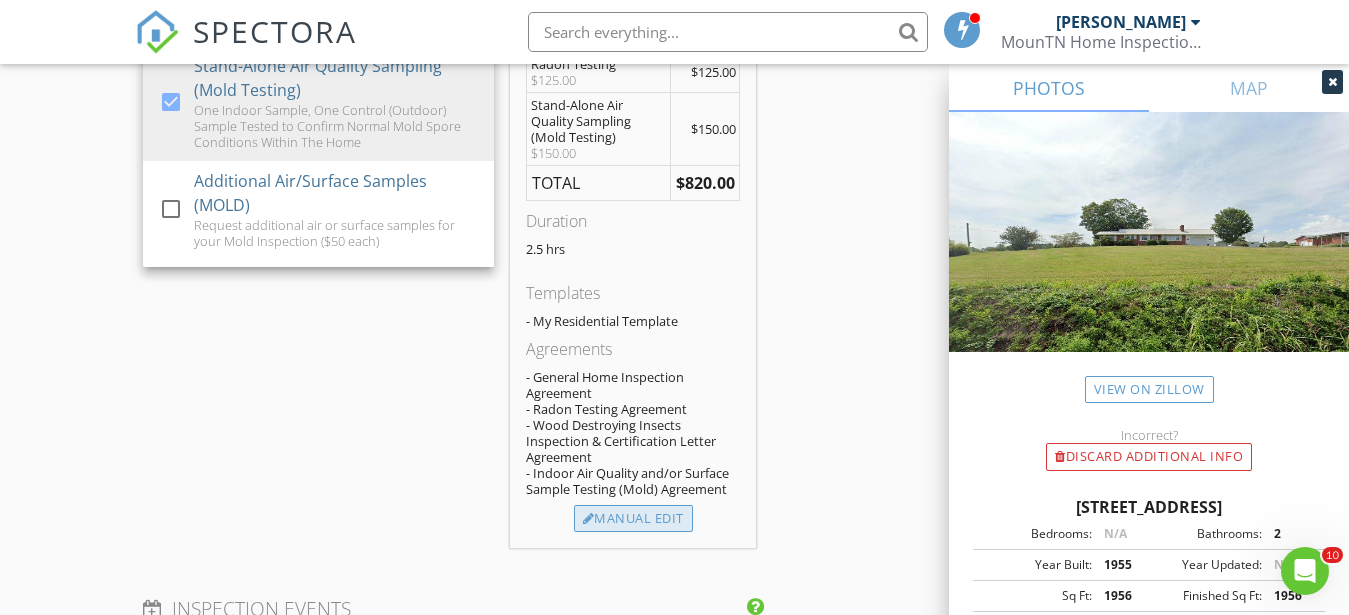 click on "Manual Edit" at bounding box center (633, 519) 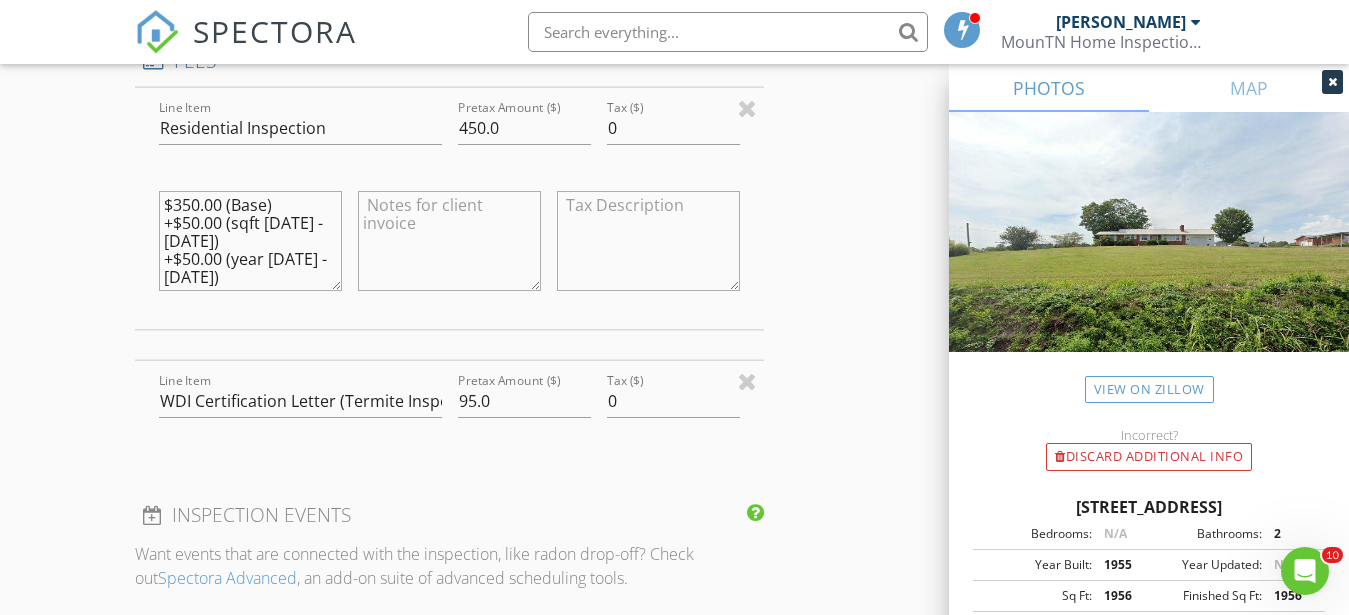 scroll, scrollTop: 1932, scrollLeft: 0, axis: vertical 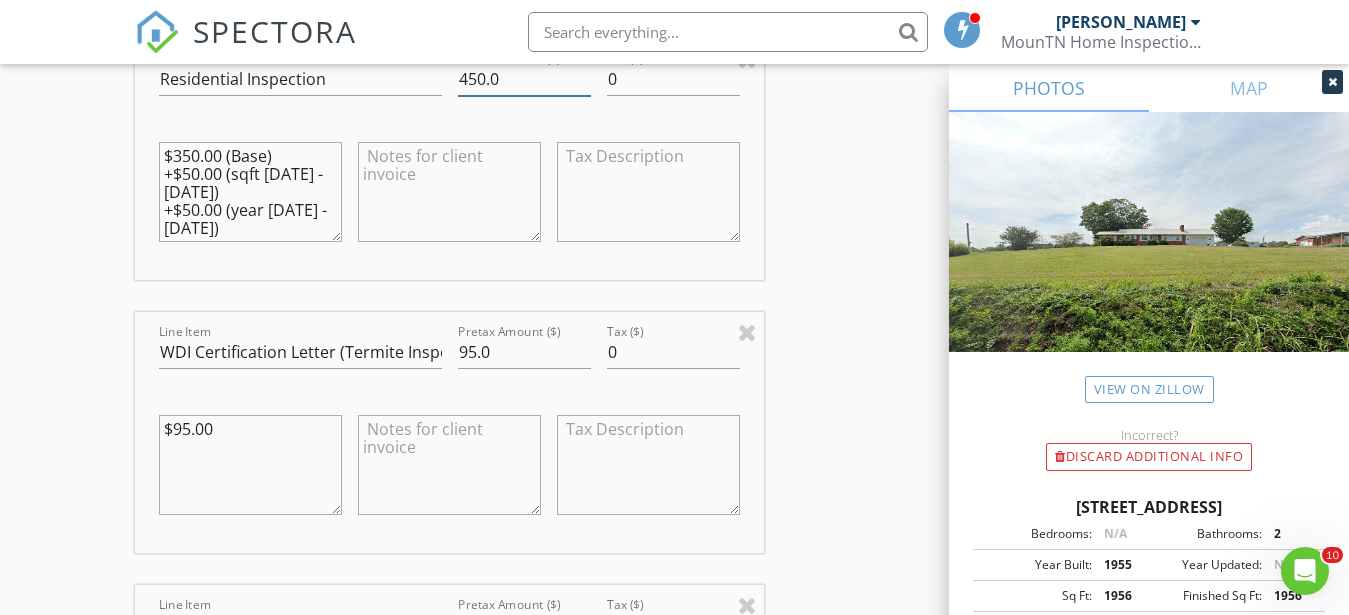 click on "450.0" at bounding box center [524, 79] 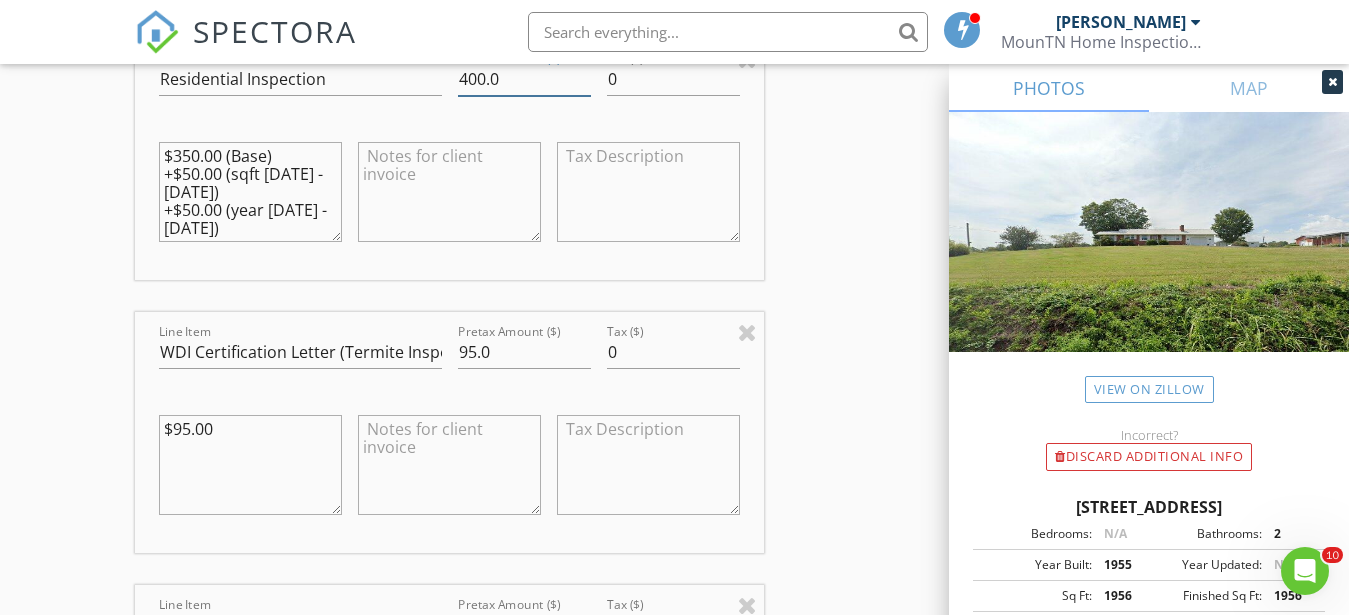 type on "400.0" 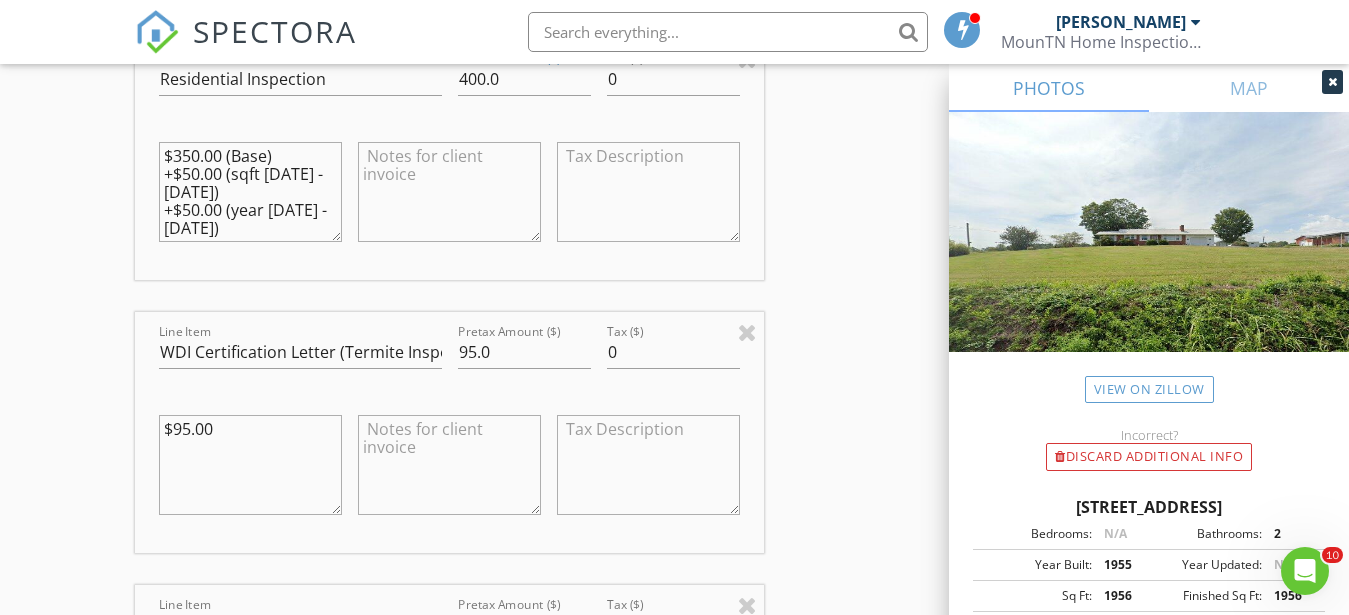 click on "INSPECTOR(S)
check_box   Matt Leukroth   PRIMARY   Matt Leukroth arrow_drop_down   check_box_outline_blank Matt Leukroth specifically requested
Date/Time
07/15/2025 9:00 AM
Location
Address Search       Address 2315 Bright Hope Rd   Unit   City Greeneville   State TN   Zip 37743   County Greene     Square Feet 1956   Year Built 1955   Foundation Basement arrow_drop_down     Matt Leukroth     76.7 miles     (2 hours)
client
check_box Enable Client CC email for this inspection   Client Search     check_box_outline_blank Client is a Company/Organization     First Name   Last Name   Email   CC Email   Phone           Notes   Private Notes
ADD ADDITIONAL client
SERVICES
check_box   Residential Inspection   check_box_outline_blank   48 Hr Radon Testing   check_box_outline_blank" at bounding box center (674, 492) 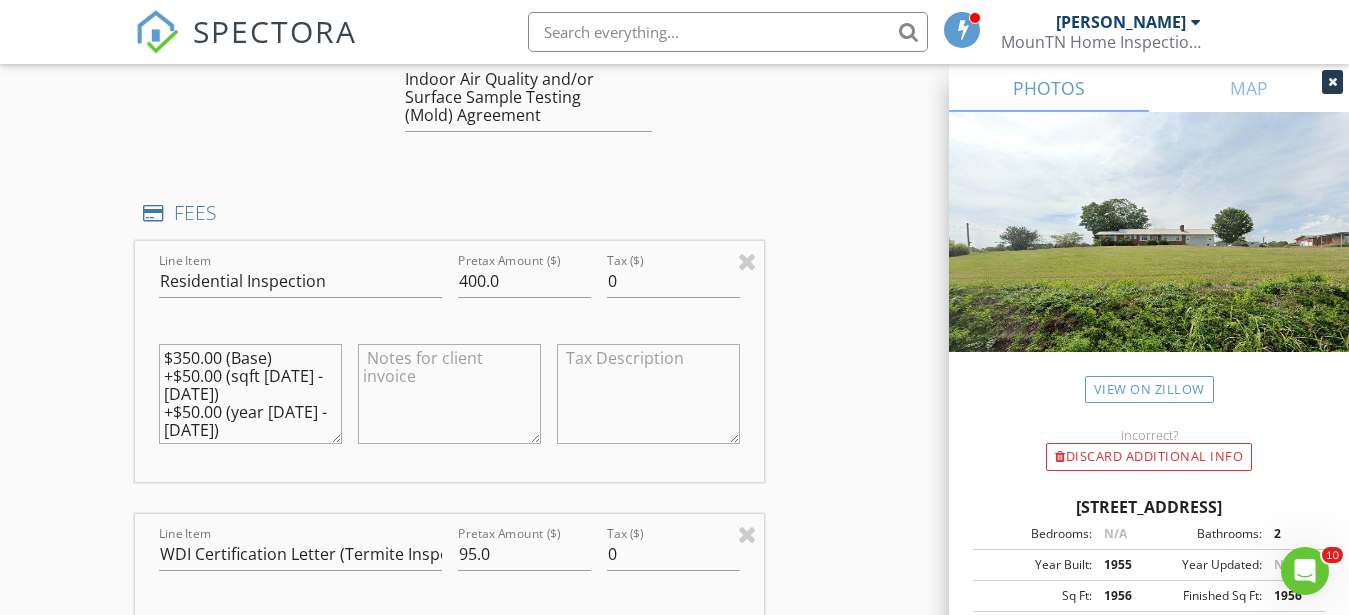 scroll, scrollTop: 1885, scrollLeft: 0, axis: vertical 